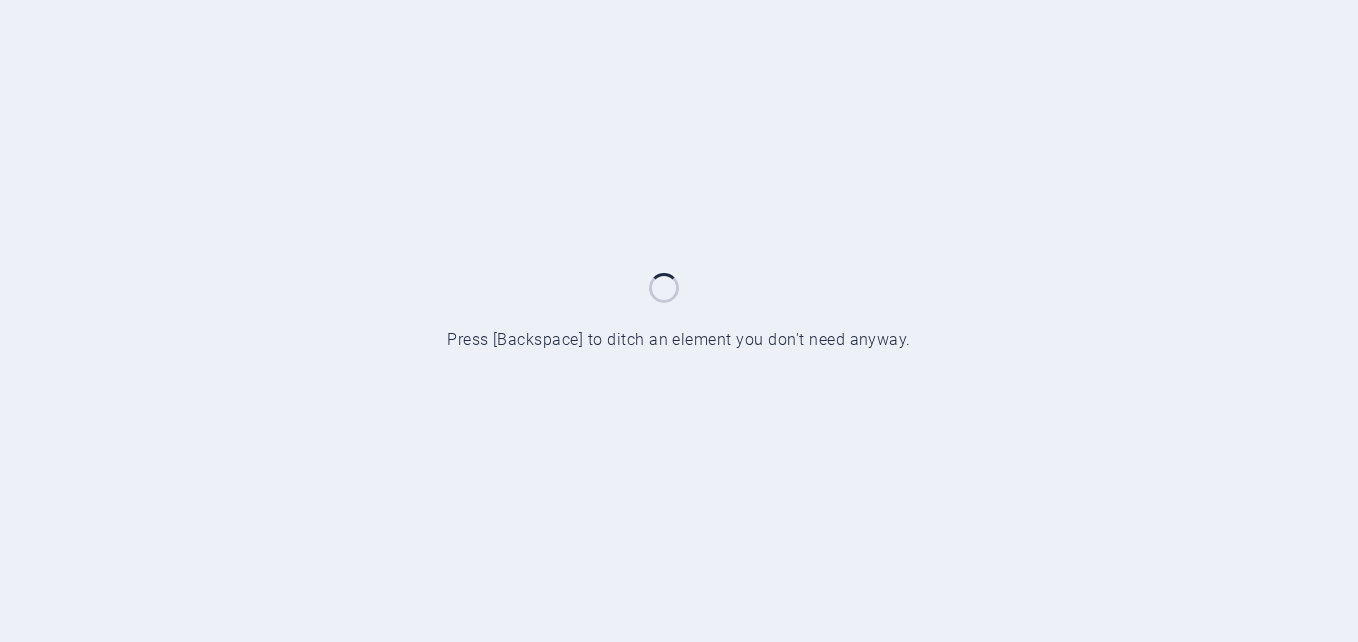 scroll, scrollTop: 0, scrollLeft: 0, axis: both 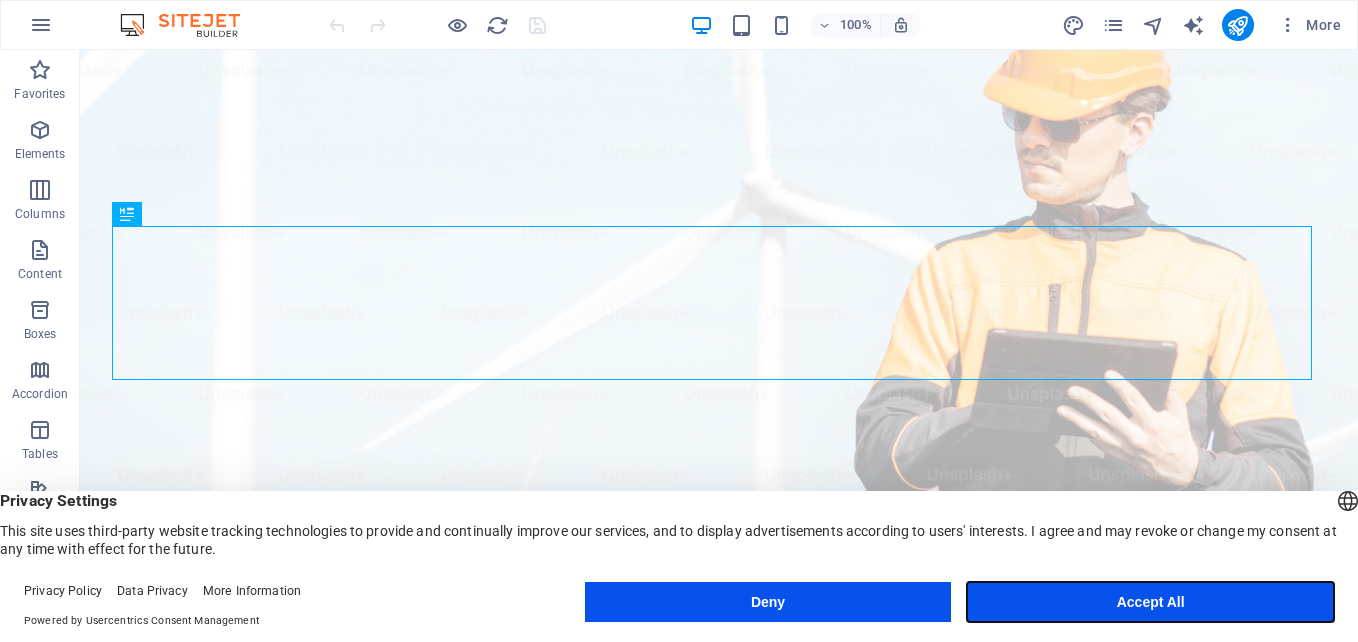 click on "Accept All" at bounding box center (1150, 602) 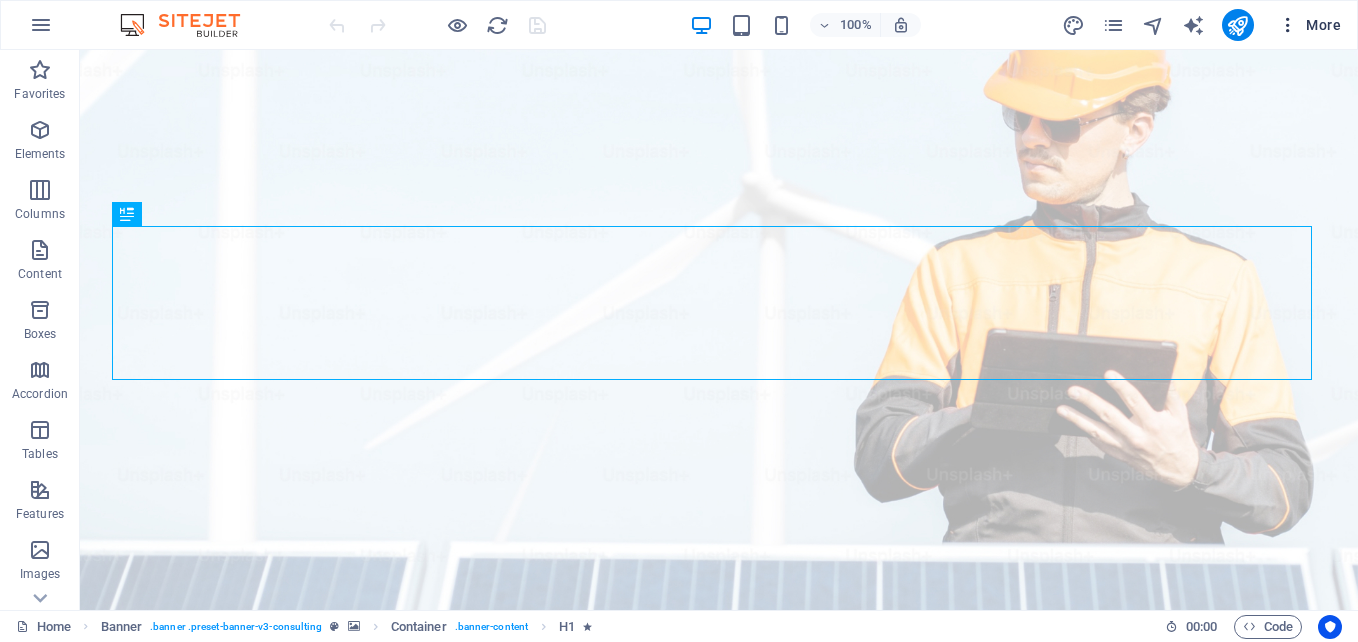 click on "More" at bounding box center (1309, 25) 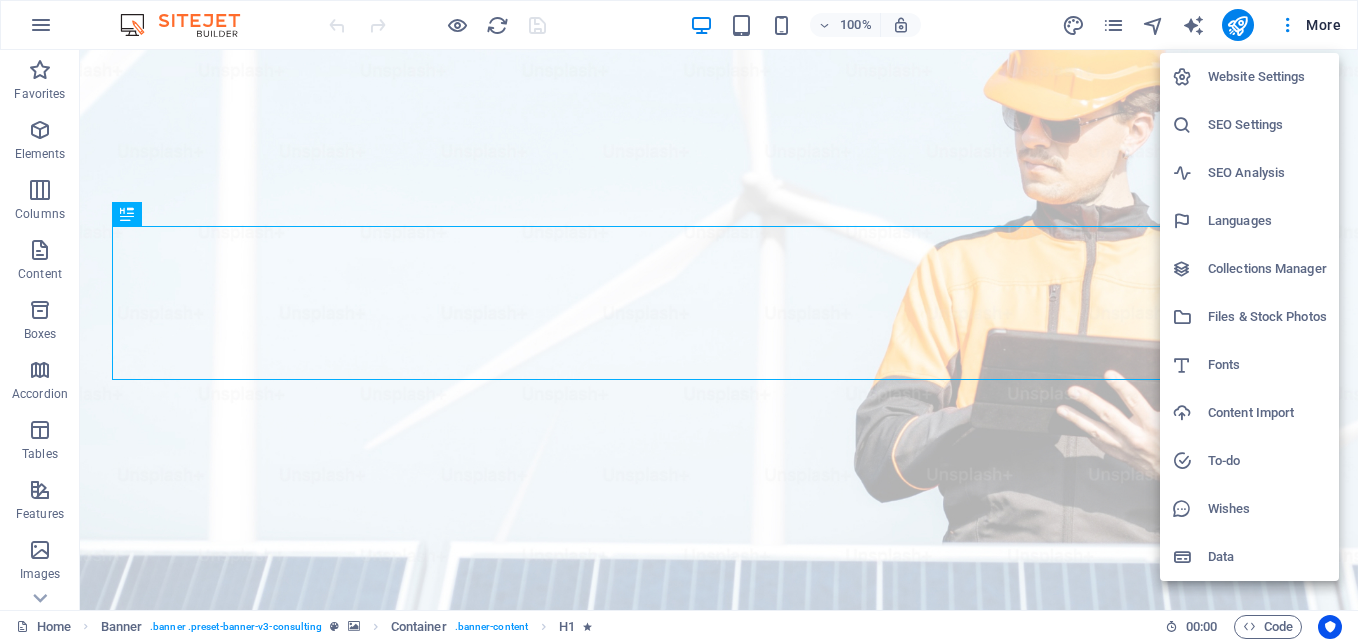 click at bounding box center (679, 321) 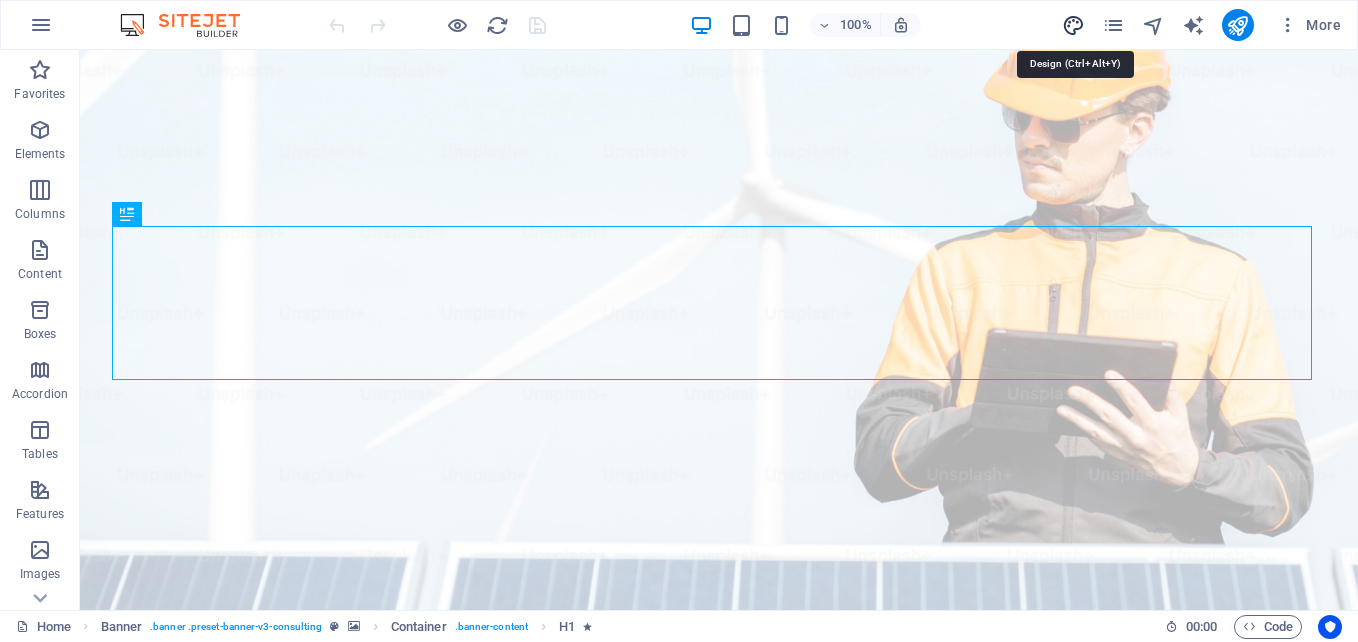 click at bounding box center (1073, 25) 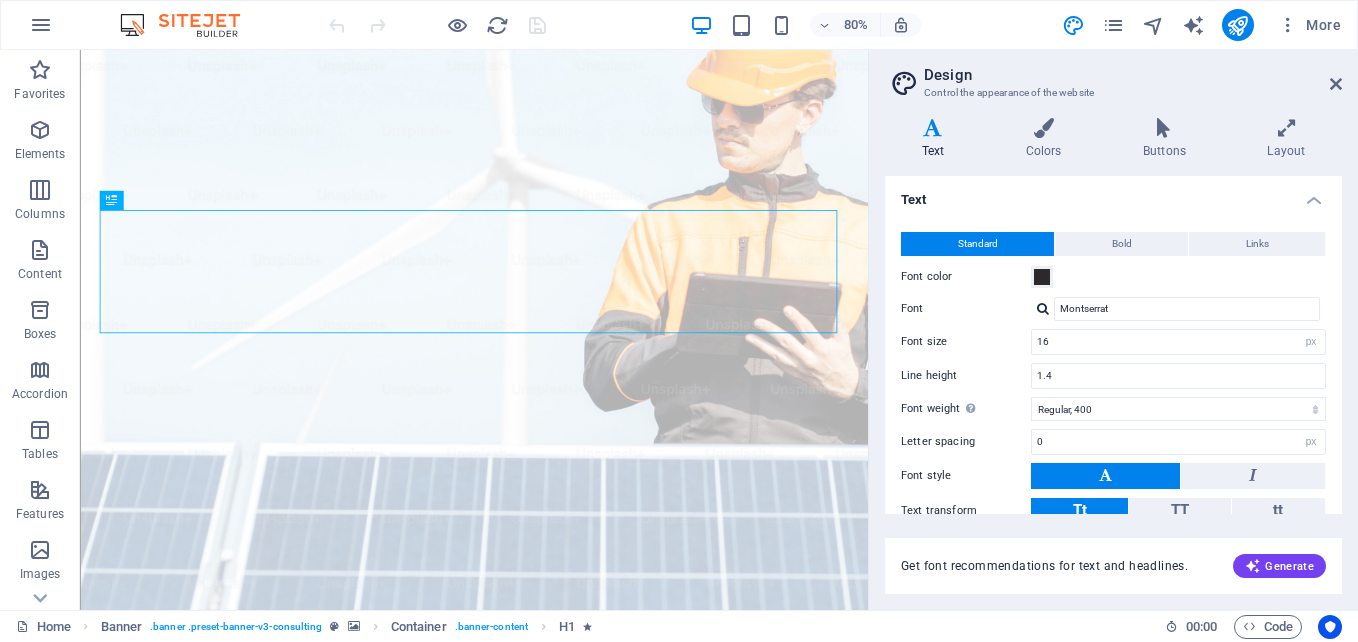 drag, startPoint x: 1252, startPoint y: 6, endPoint x: 1326, endPoint y: 43, distance: 82.73451 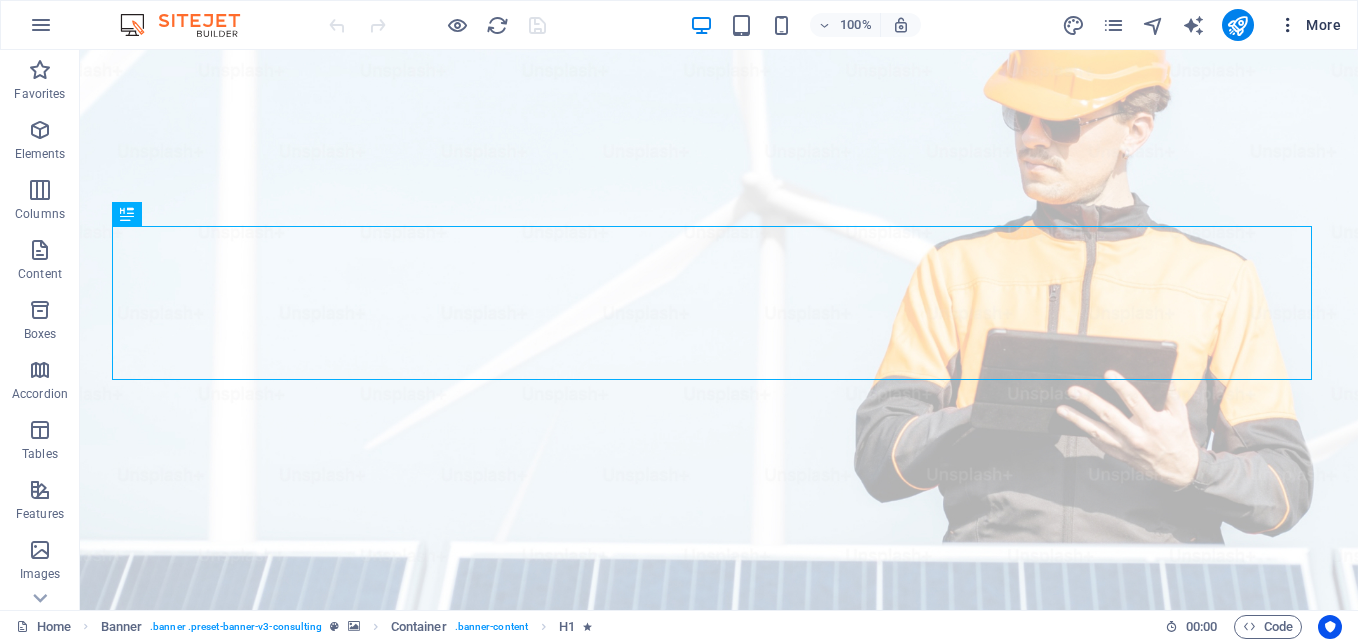 click on "More" at bounding box center (1309, 25) 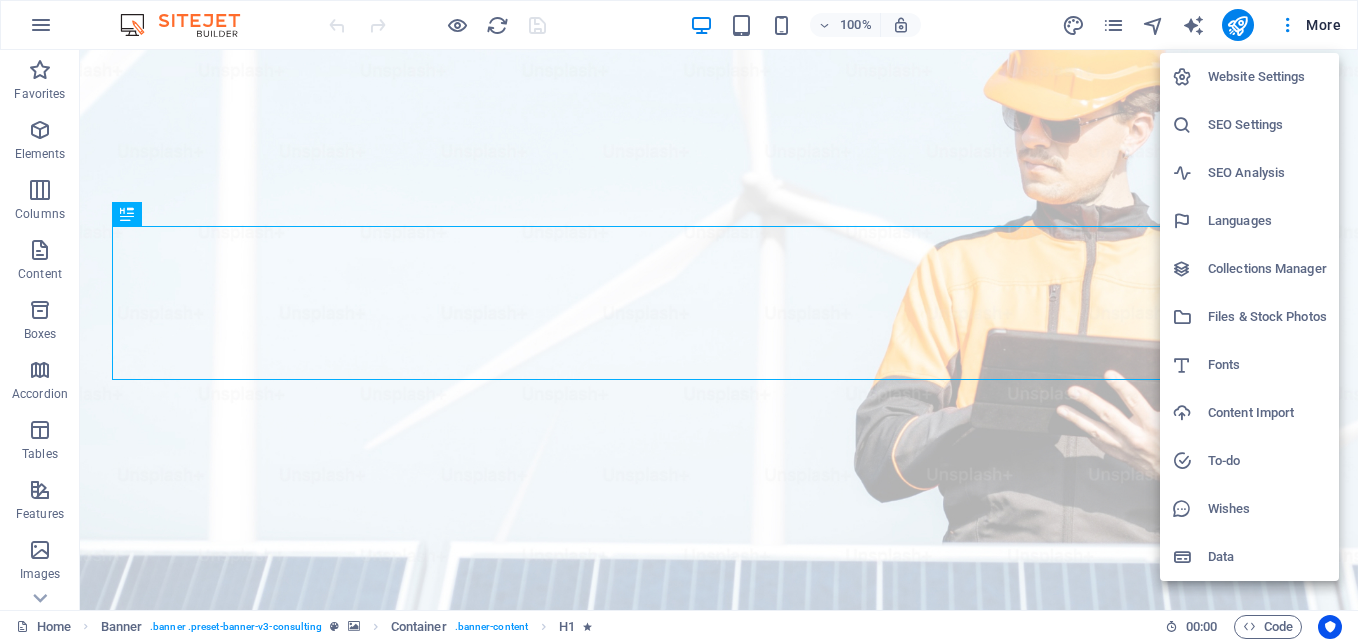 click at bounding box center [679, 321] 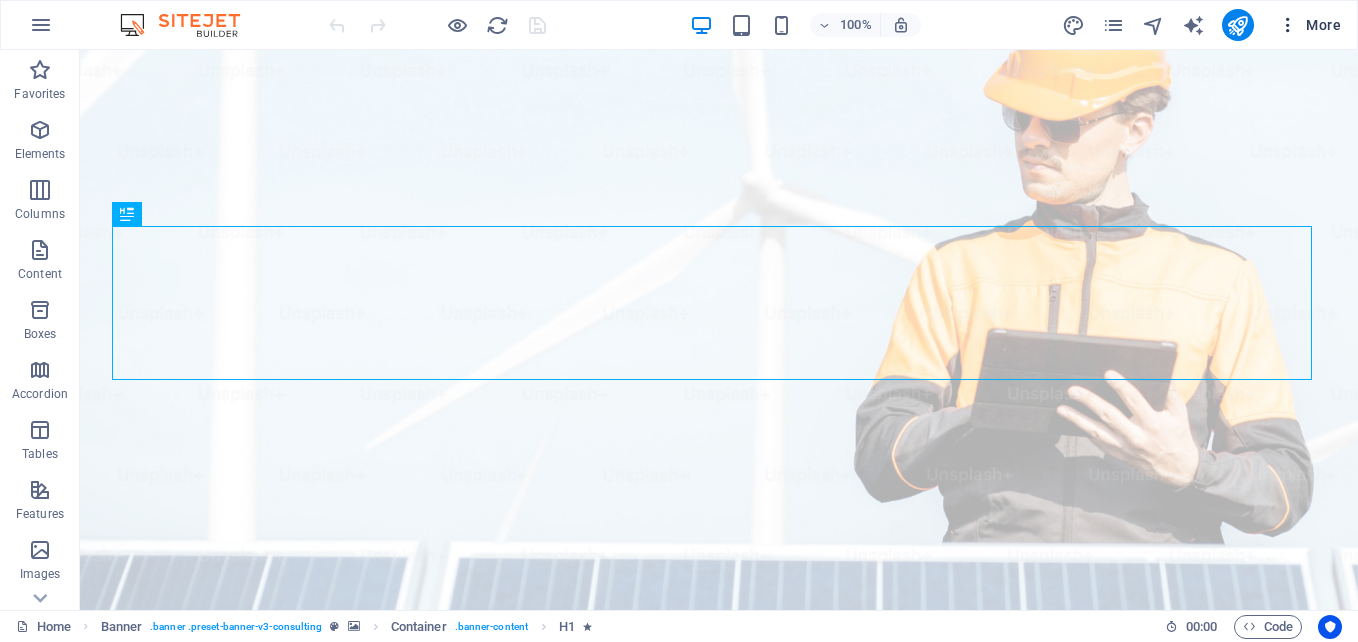 click at bounding box center (1288, 25) 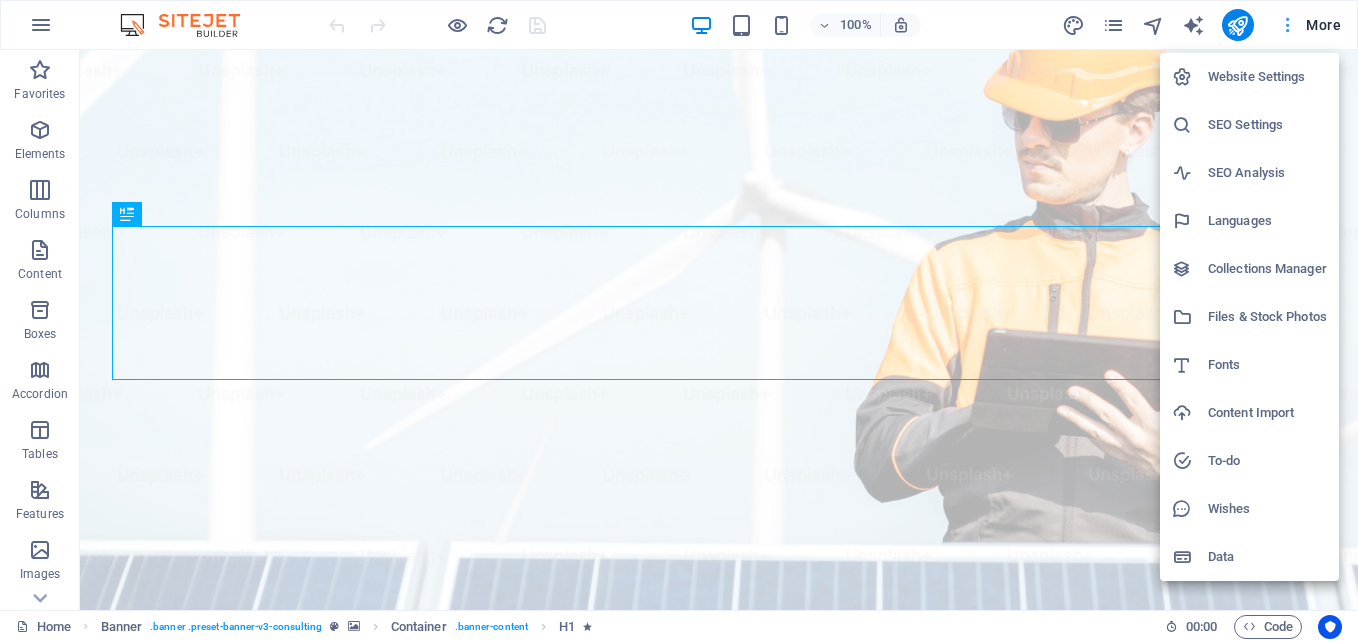 click at bounding box center [679, 321] 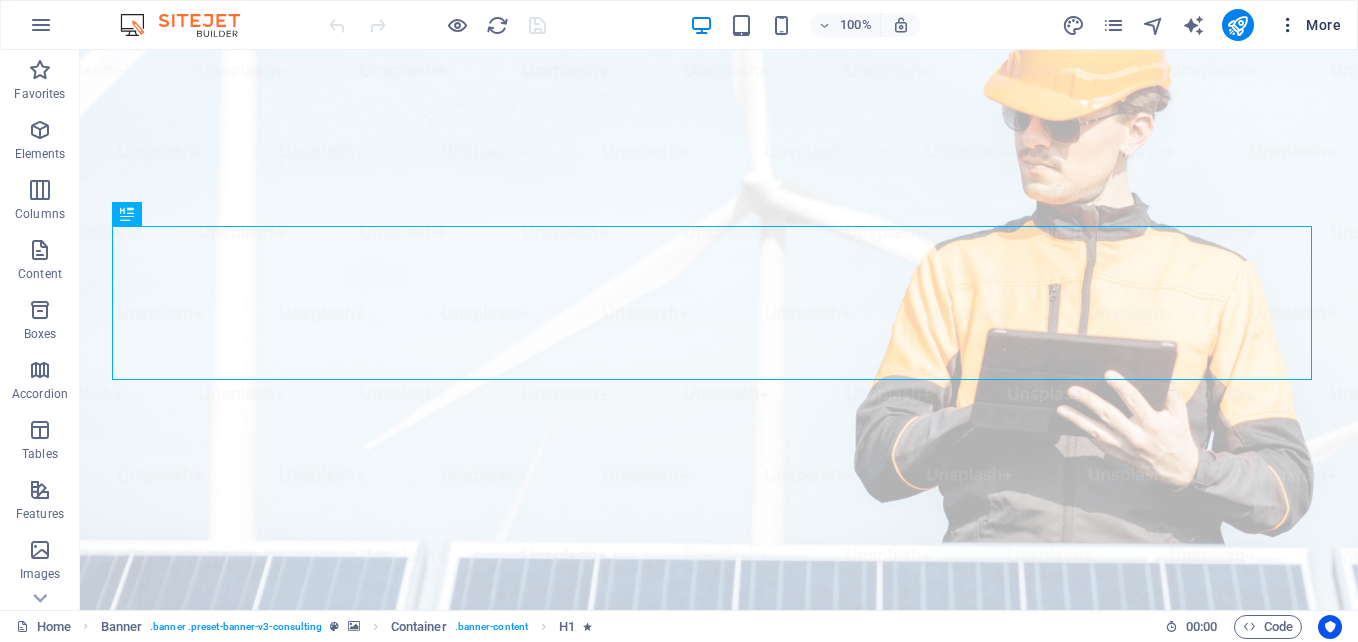 click at bounding box center [1288, 25] 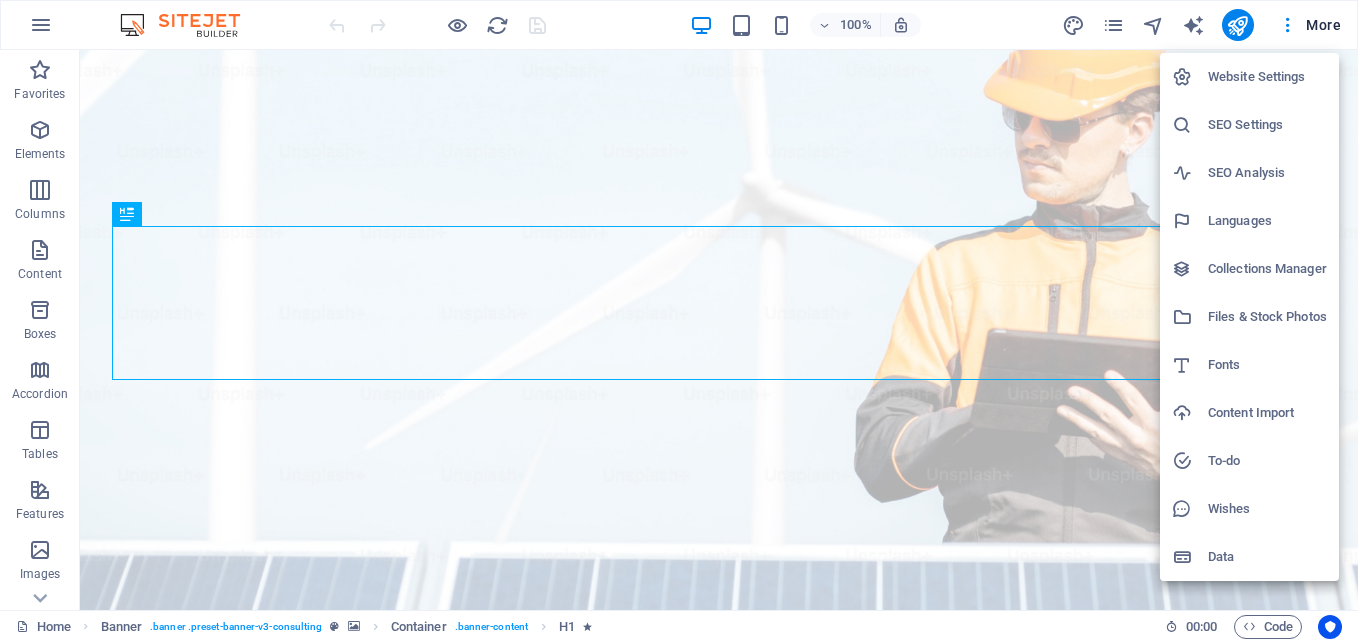 click on "Website Settings" at bounding box center [1267, 77] 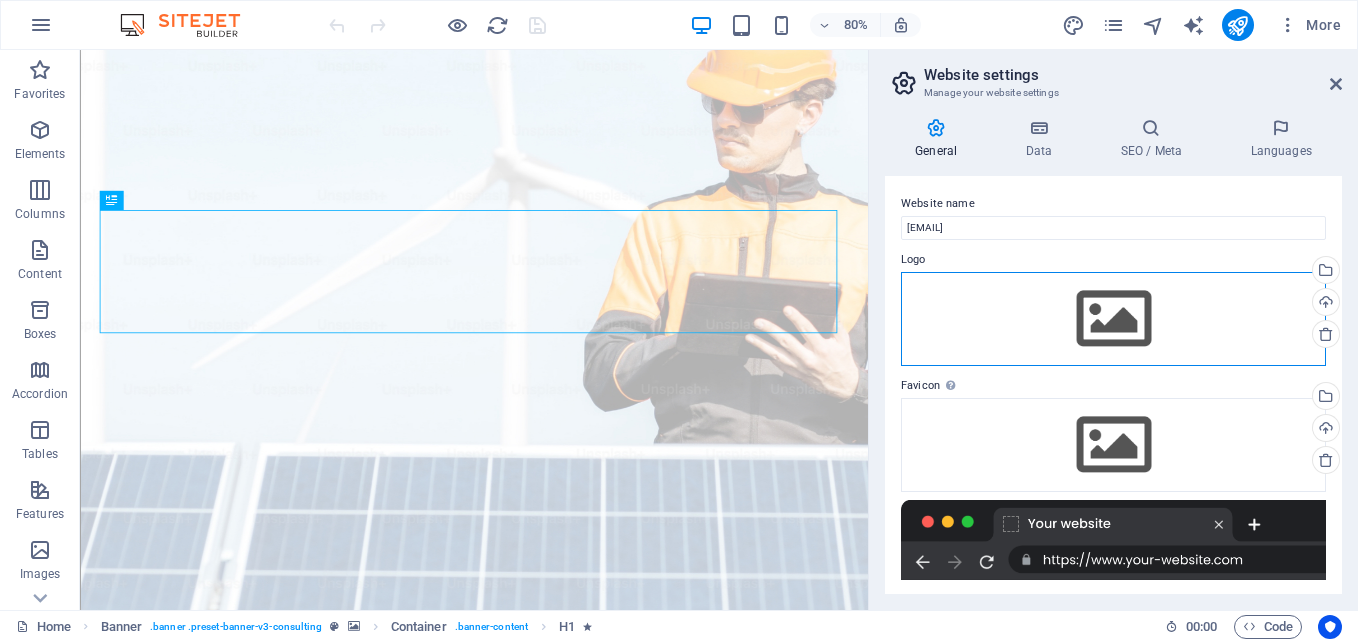 click on "Drag files here, click to choose files or select files from Files or our free stock photos & videos" at bounding box center [1113, 319] 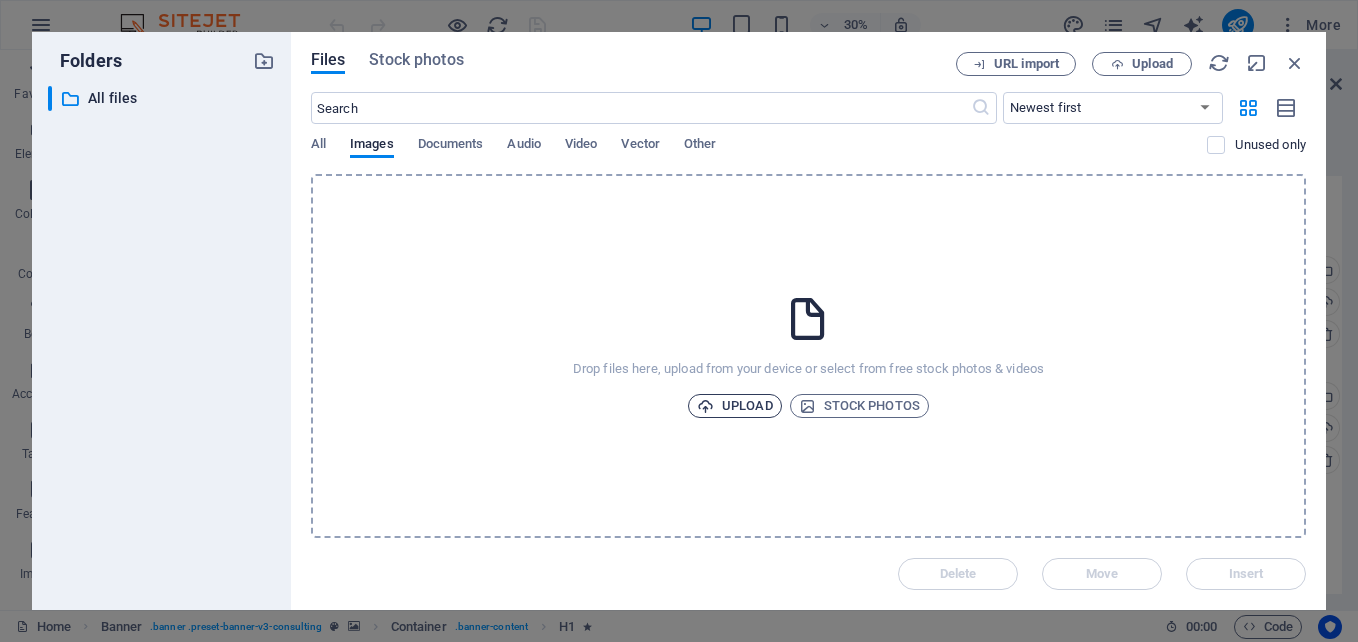 click on "Upload" at bounding box center (735, 406) 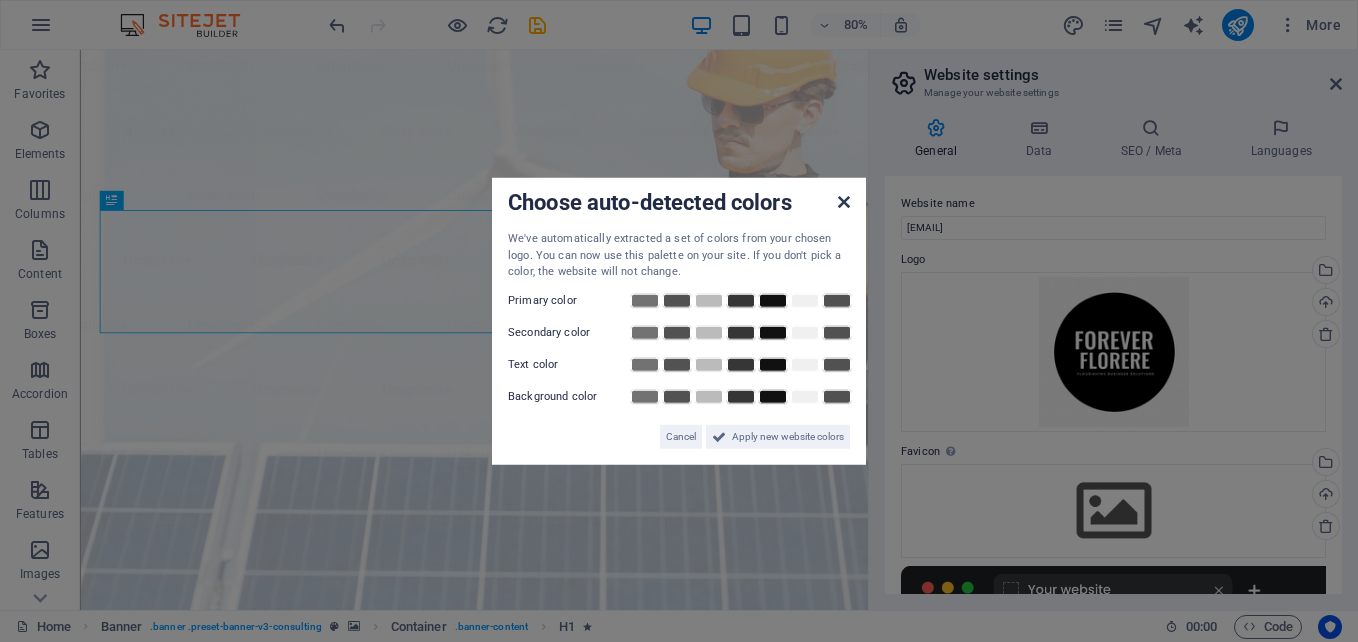 click at bounding box center (844, 202) 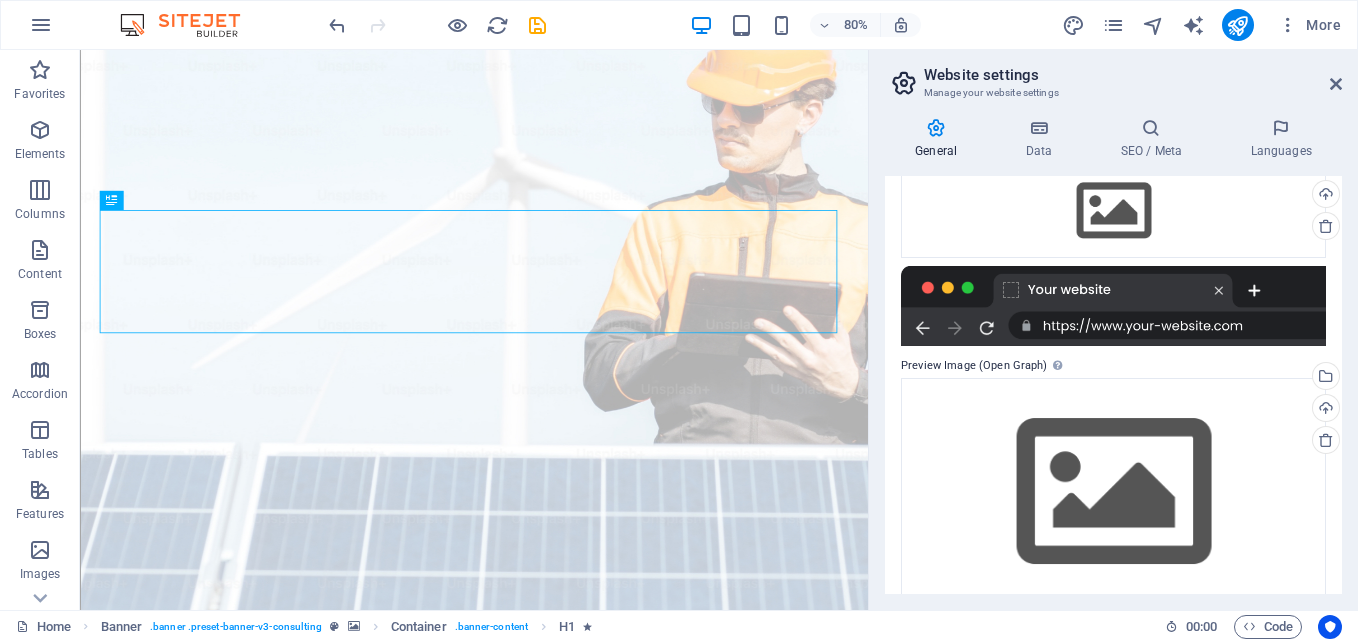 scroll, scrollTop: 329, scrollLeft: 0, axis: vertical 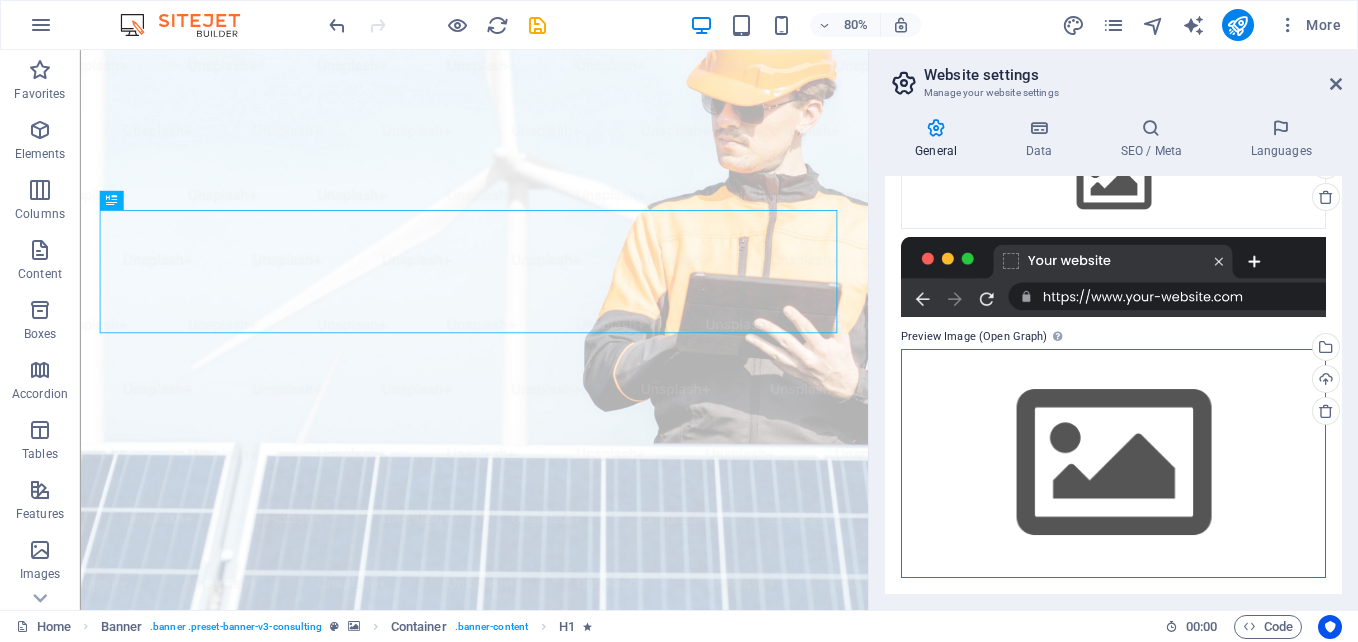 click on "Drag files here, click to choose files or select files from Files or our free stock photos & videos" at bounding box center (1113, 463) 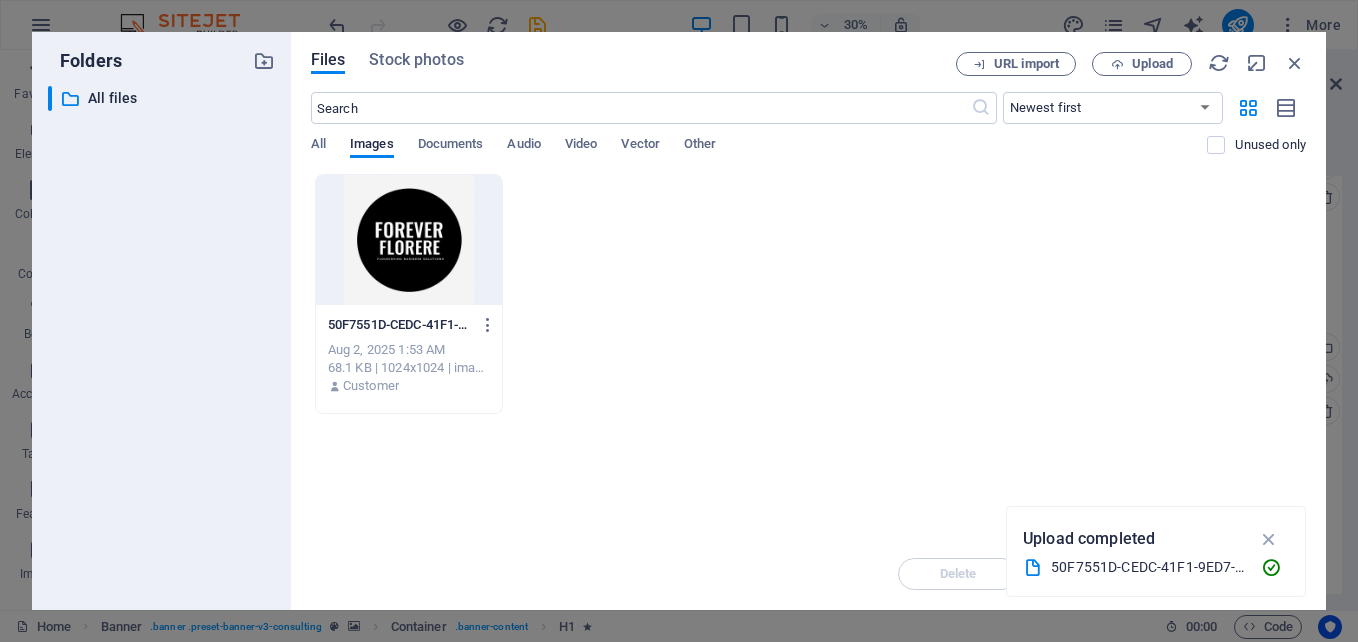 click at bounding box center [409, 240] 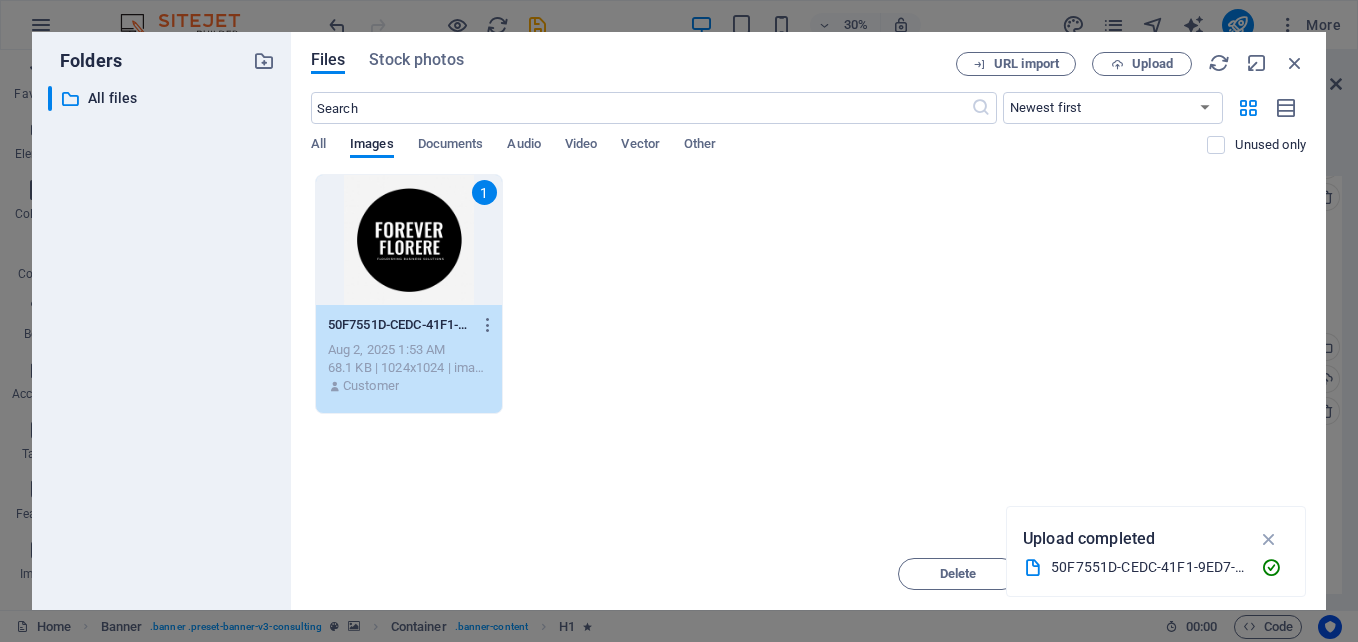 click on "1" at bounding box center [409, 240] 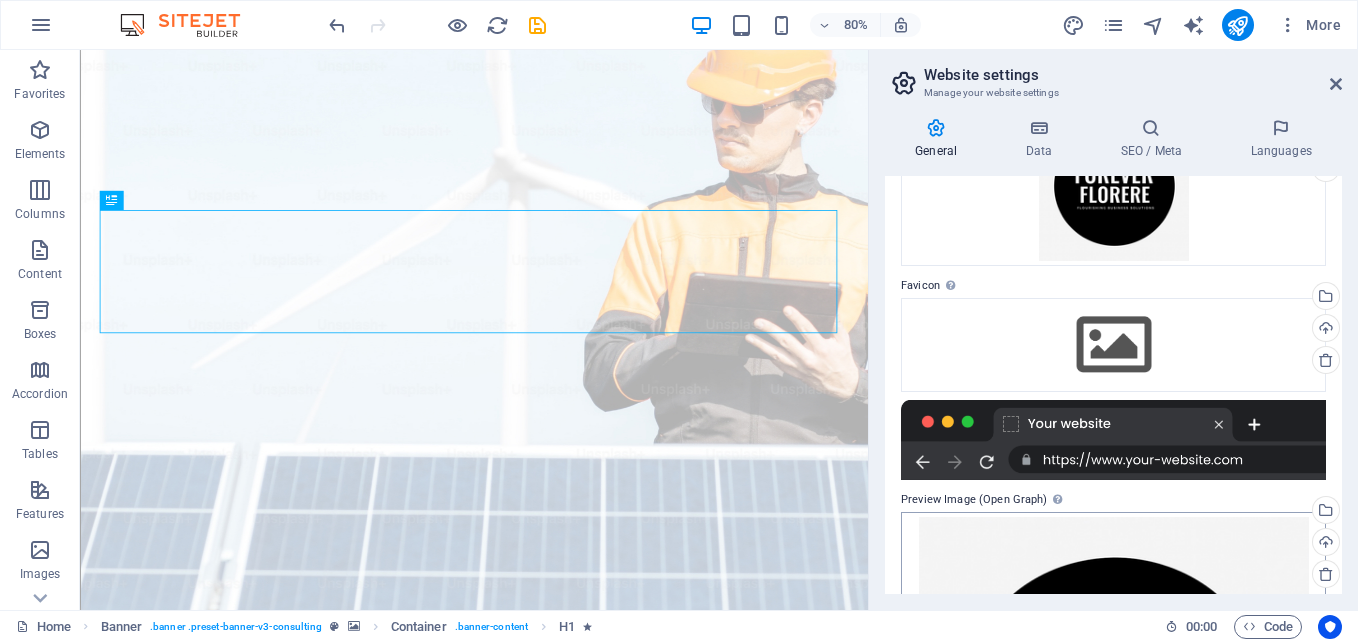 scroll, scrollTop: 167, scrollLeft: 0, axis: vertical 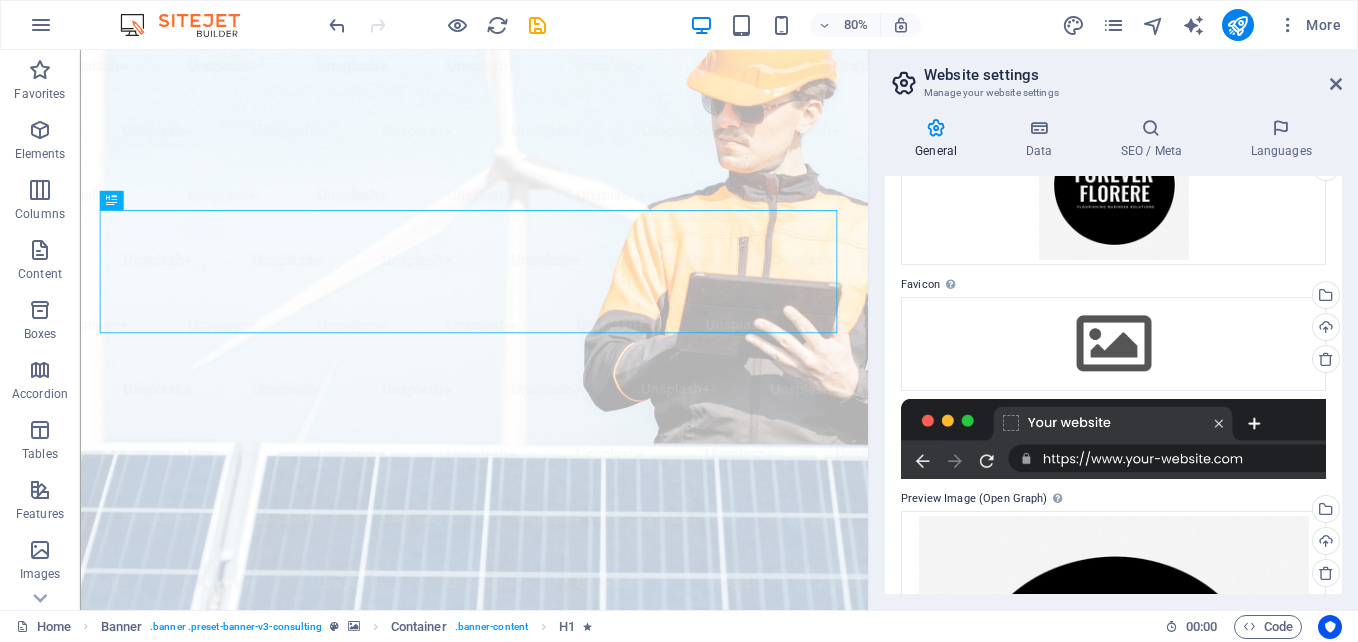 click at bounding box center [1113, 439] 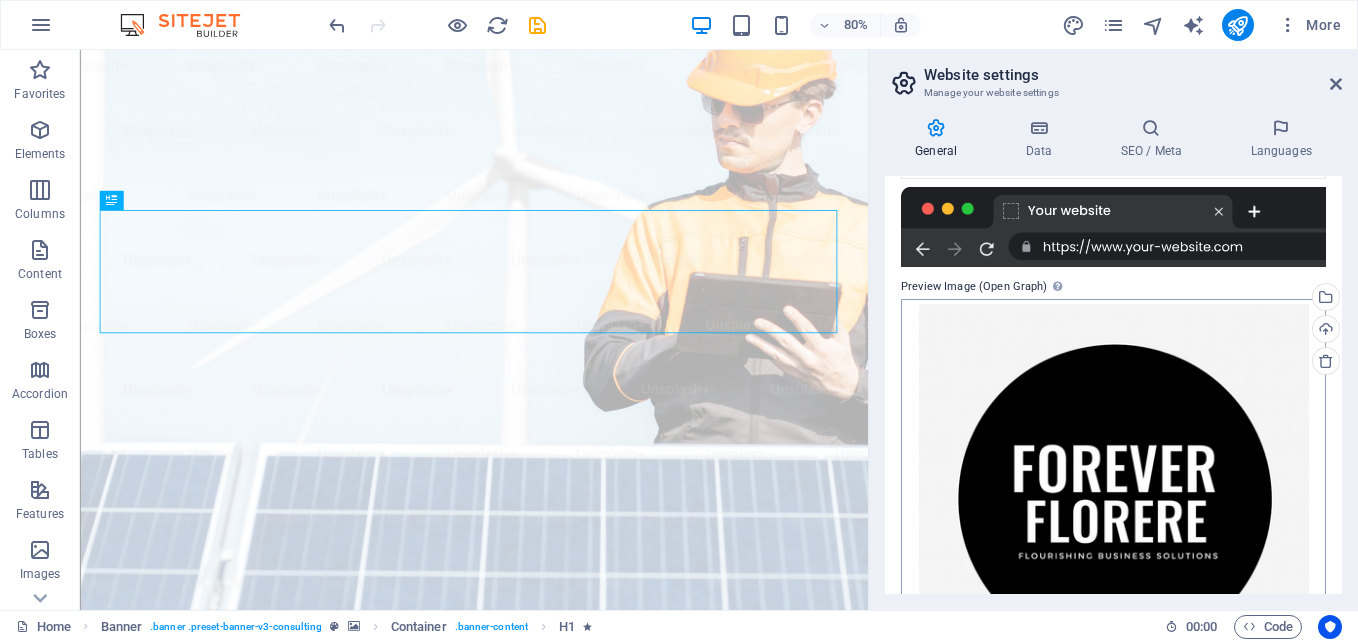 scroll, scrollTop: 201, scrollLeft: 0, axis: vertical 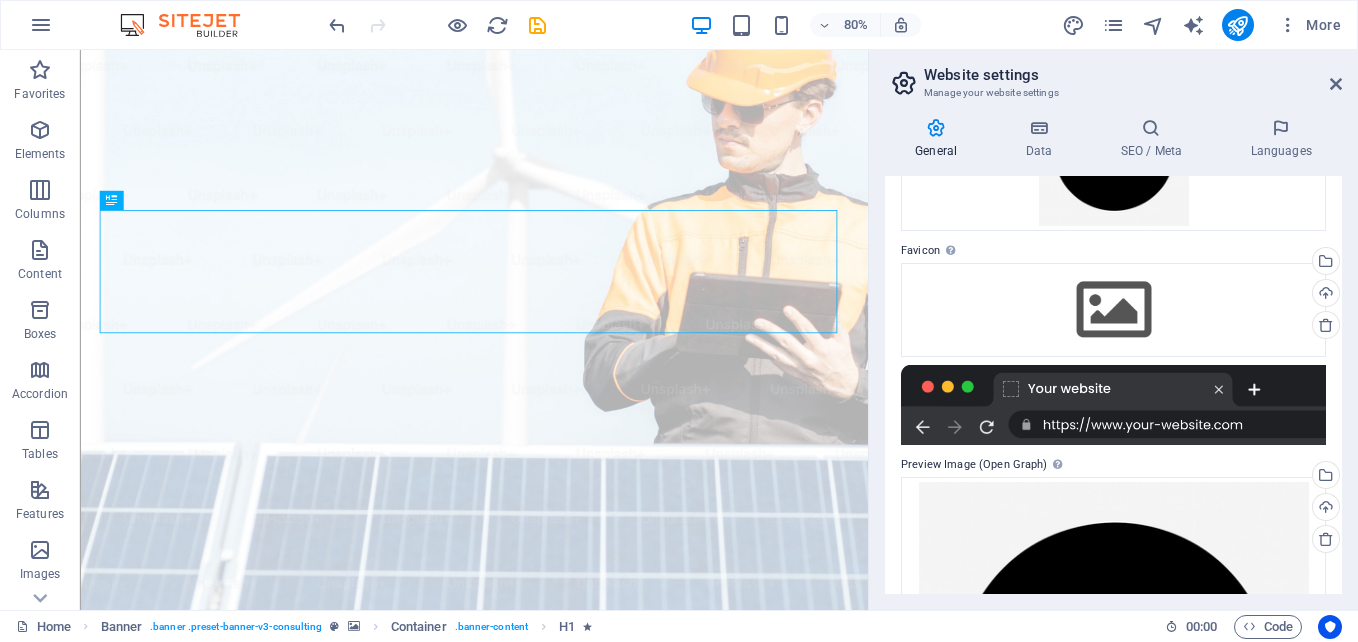 click at bounding box center (1113, 405) 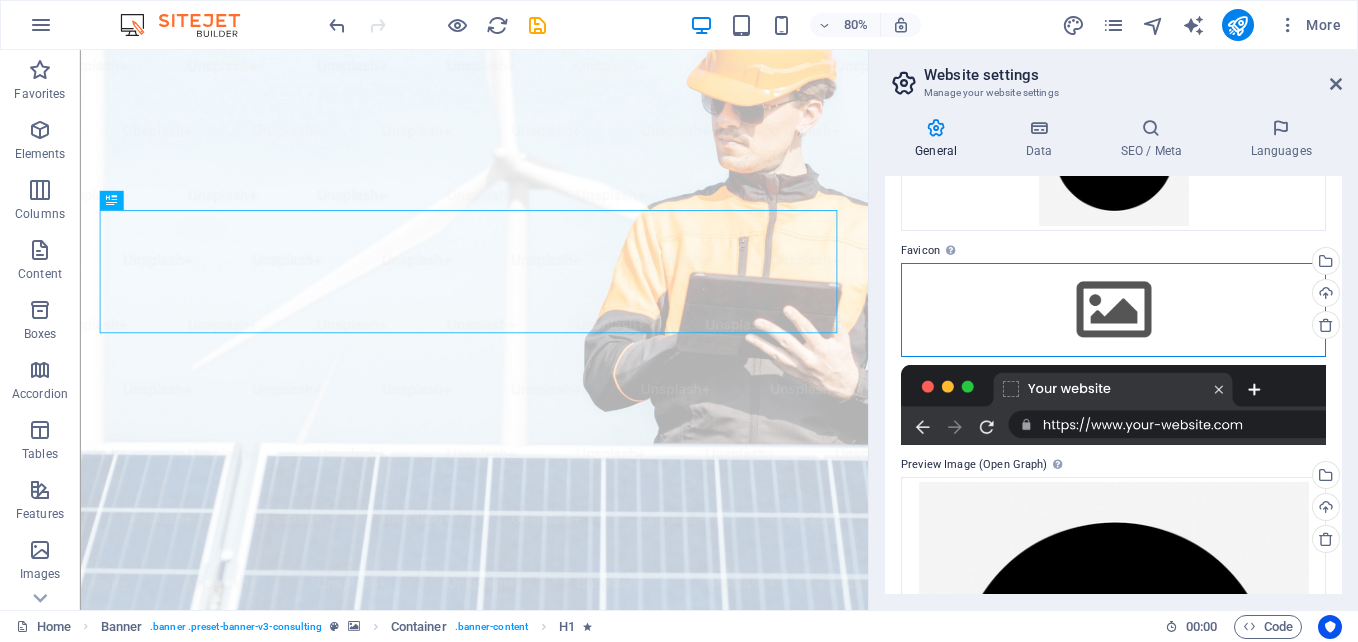 click on "Drag files here, click to choose files or select files from Files or our free stock photos & videos" at bounding box center [1113, 310] 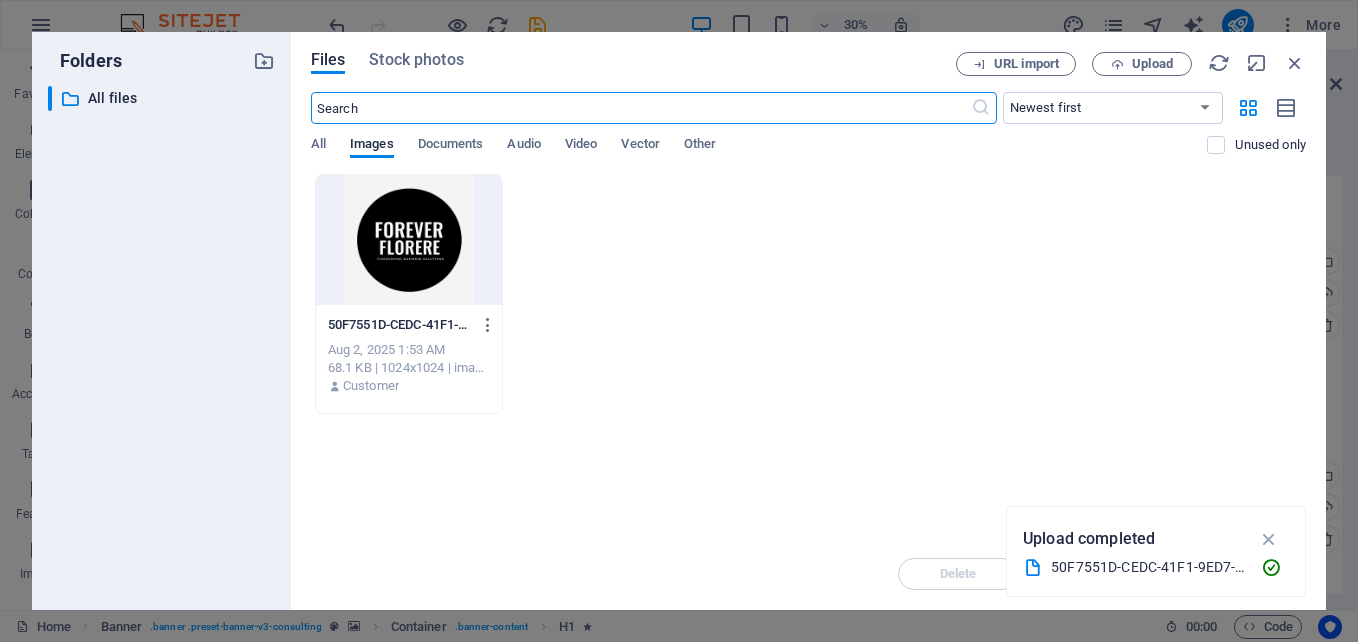 click at bounding box center [409, 240] 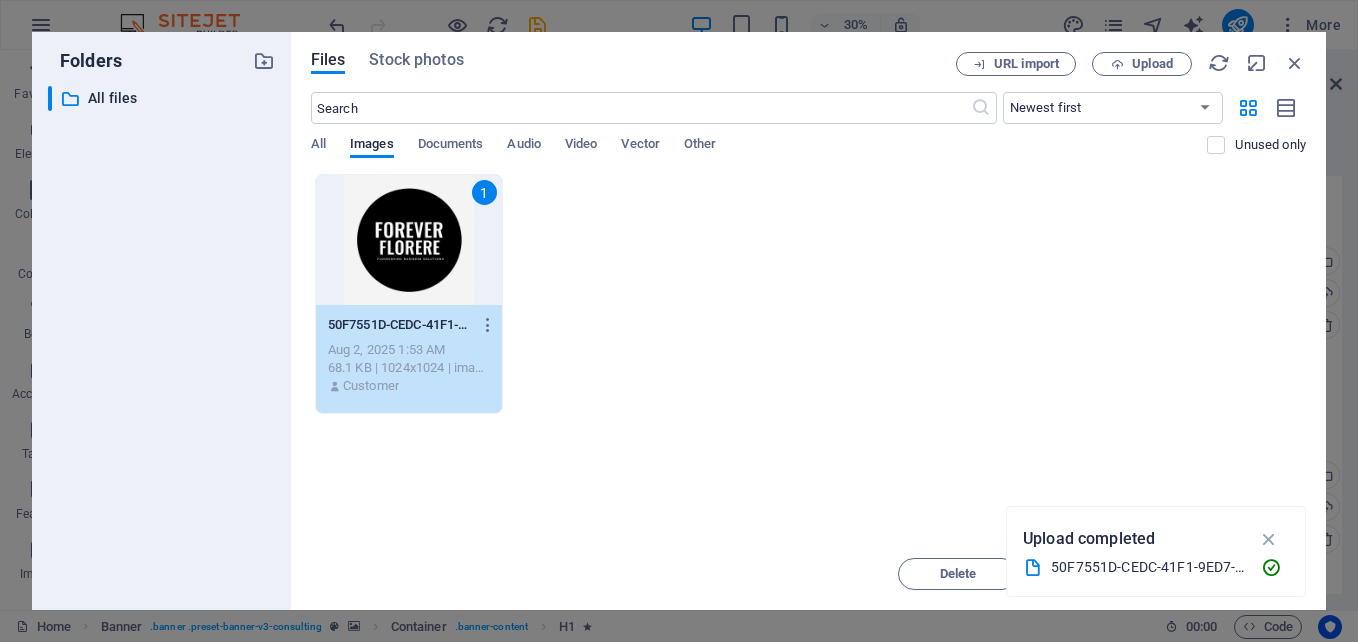 click on "1" at bounding box center (409, 240) 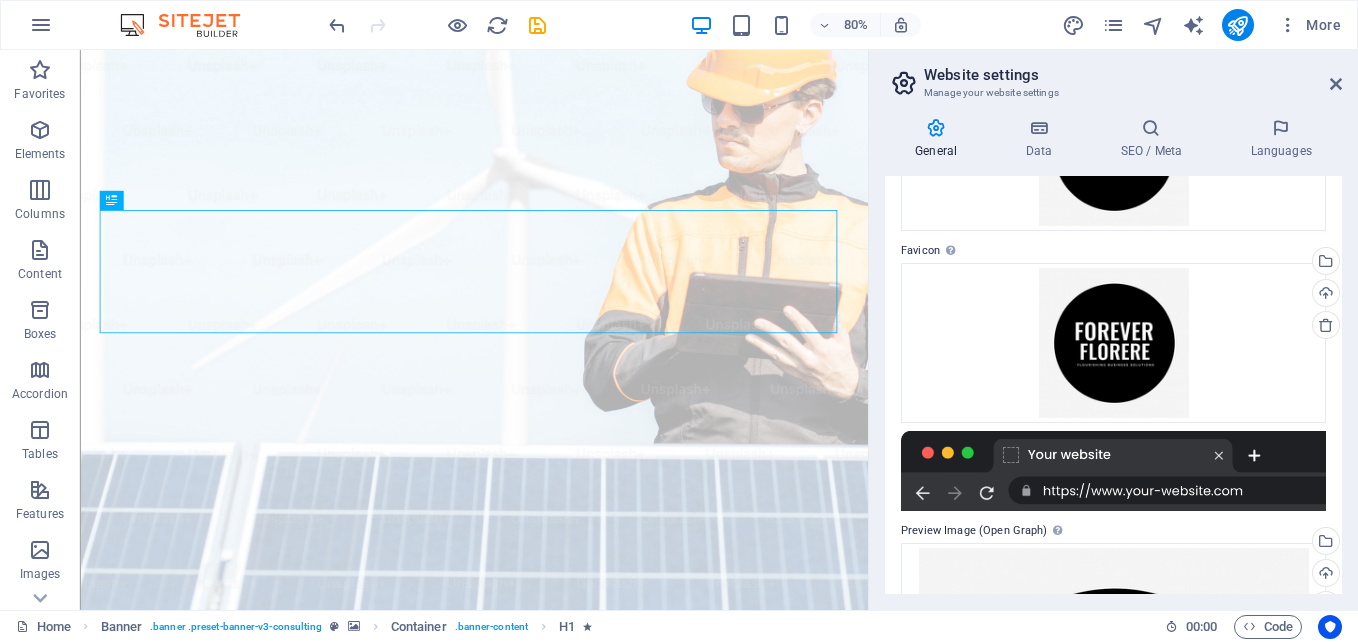 click on "General  Data  SEO / Meta  Languages Website name foreverflorere.com Logo Drag files here, click to choose files or select files from Files or our free stock photos & videos Select files from the file manager, stock photos, or upload file(s) Upload Favicon Set the favicon of your website here. A favicon is a small icon shown in the browser tab next to your website title. It helps visitors identify your website. Drag files here, click to choose files or select files from Files or our free stock photos & videos Select files from the file manager, stock photos, or upload file(s) Upload Preview Image (Open Graph) This image will be shown when the website is shared on social networks Drag files here, click to choose files or select files from Files or our free stock photos & videos Select files from the file manager, stock photos, or upload file(s) Upload Contact data for this website. This can be used everywhere on the website and will update automatically. Company foreverflorere.com First name Last name Street" at bounding box center [1113, 356] 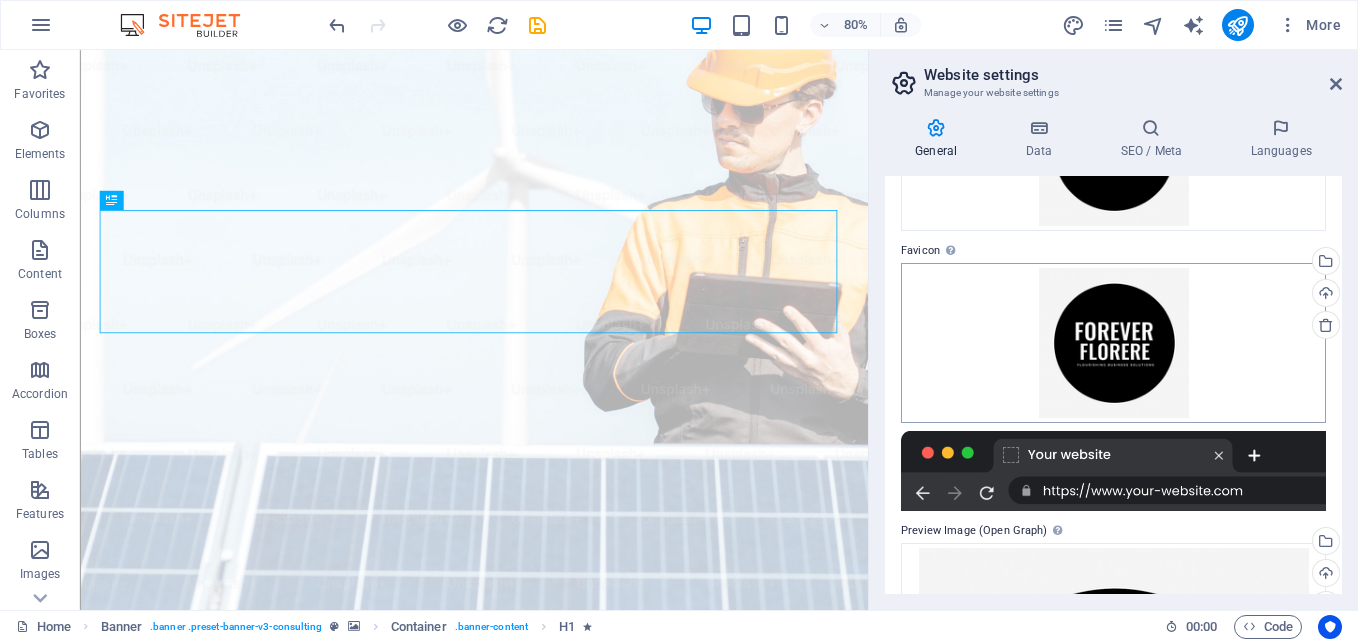 scroll, scrollTop: 377, scrollLeft: 0, axis: vertical 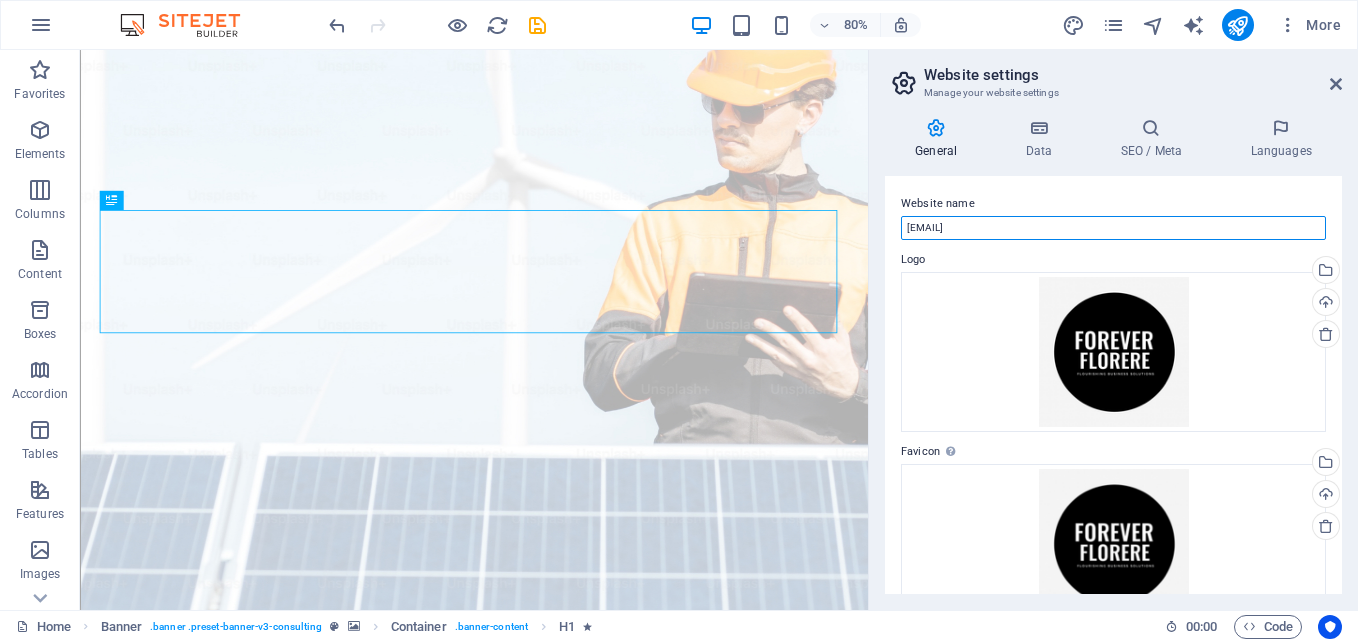 click on "foreverflorere.com" at bounding box center [1113, 228] 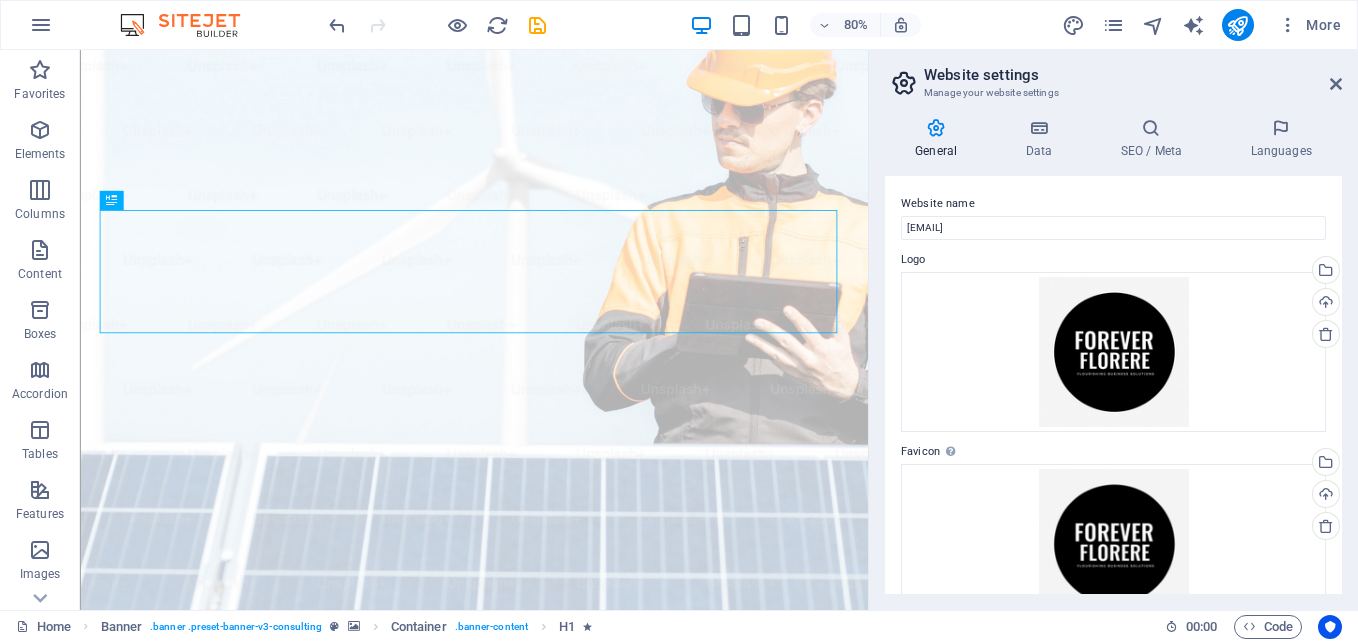 click on "Website name" at bounding box center (1113, 204) 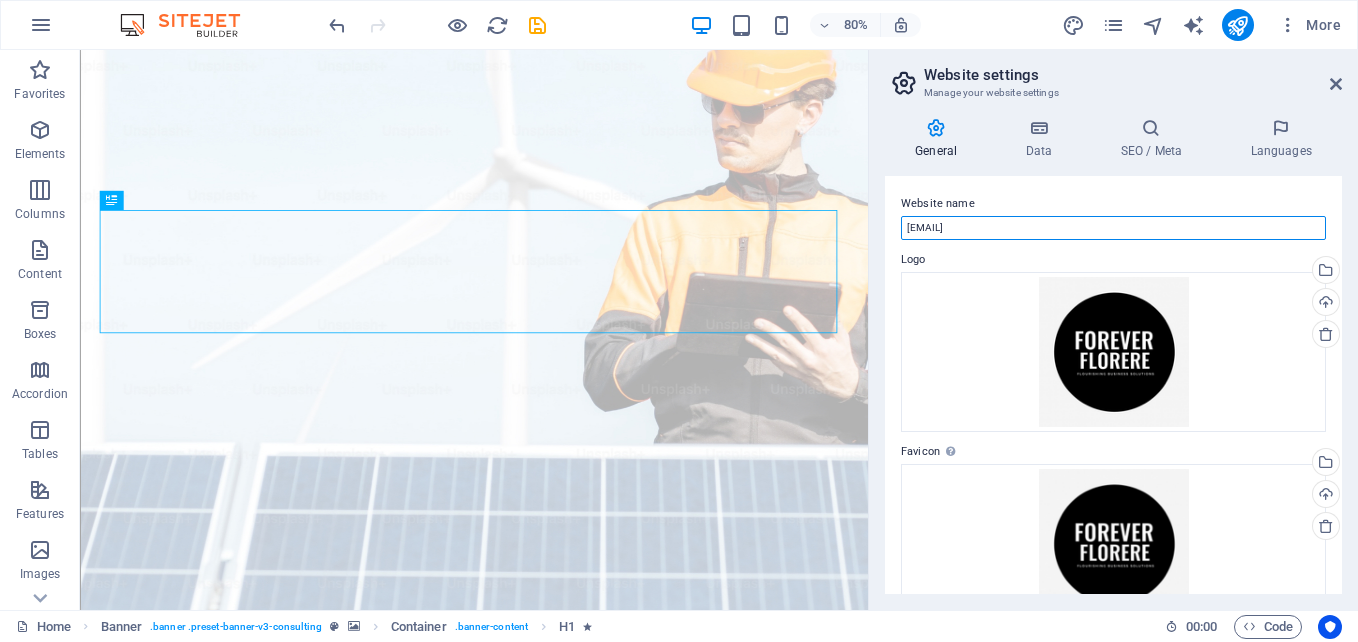 click on "foreverflorere.com" at bounding box center (1113, 228) 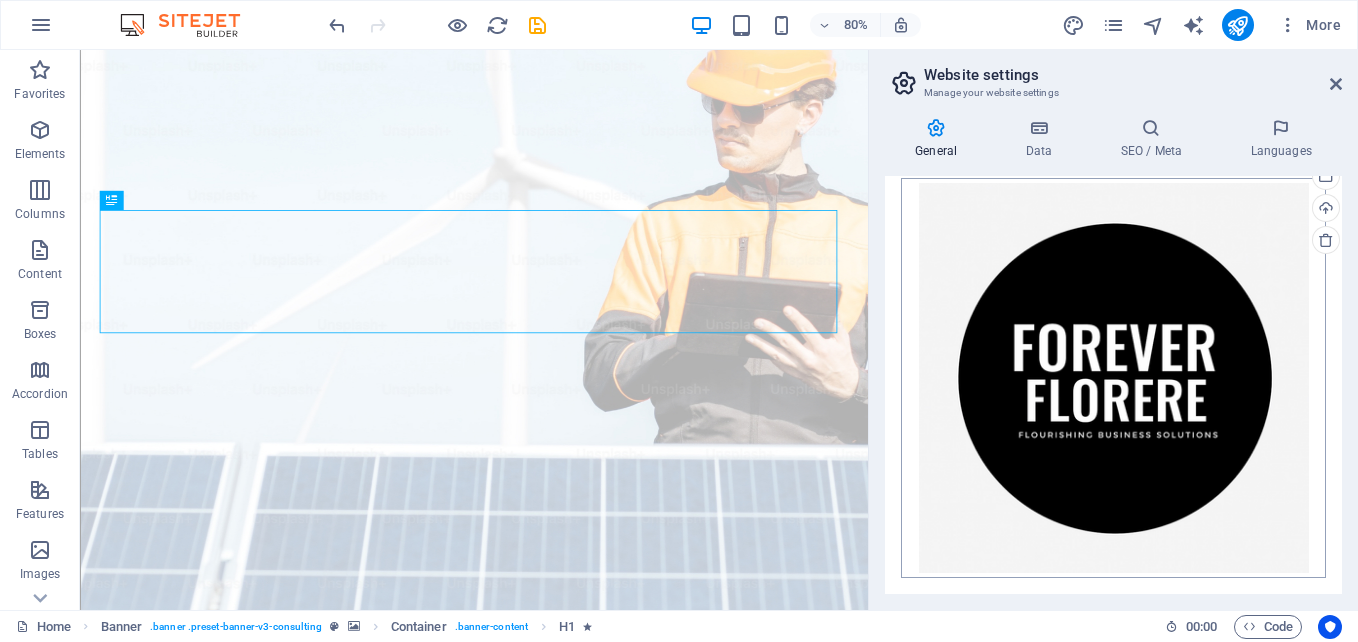 scroll, scrollTop: 0, scrollLeft: 0, axis: both 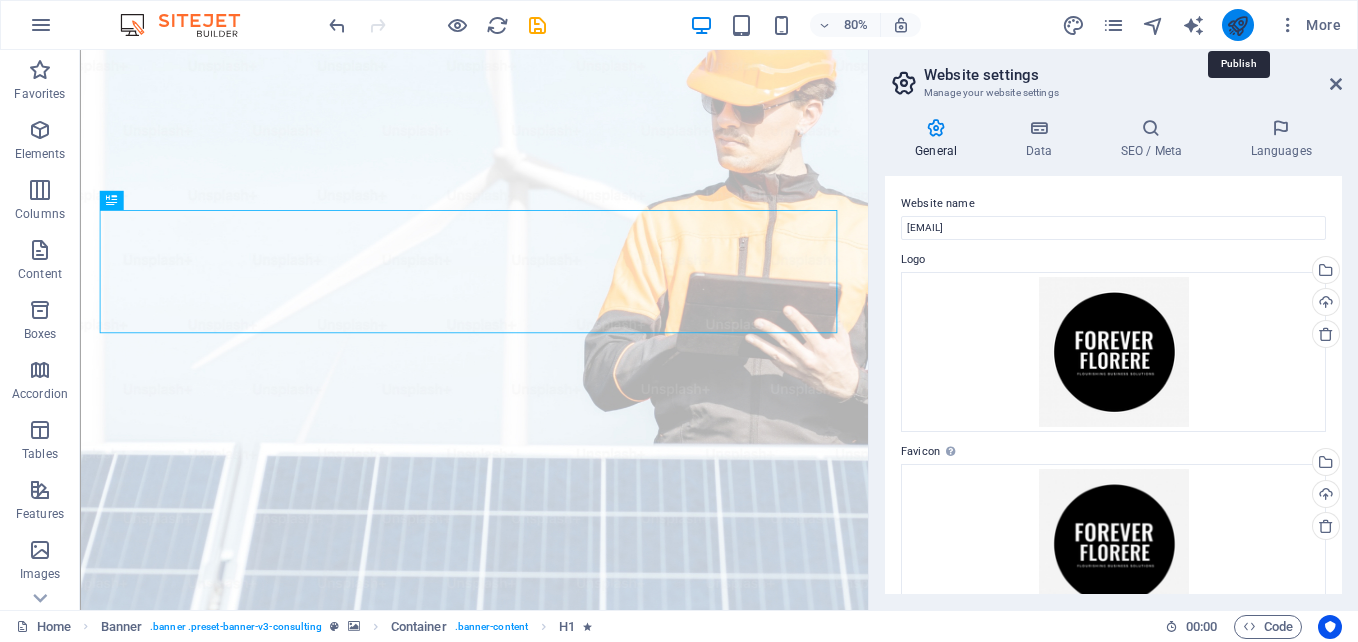 click at bounding box center (1237, 25) 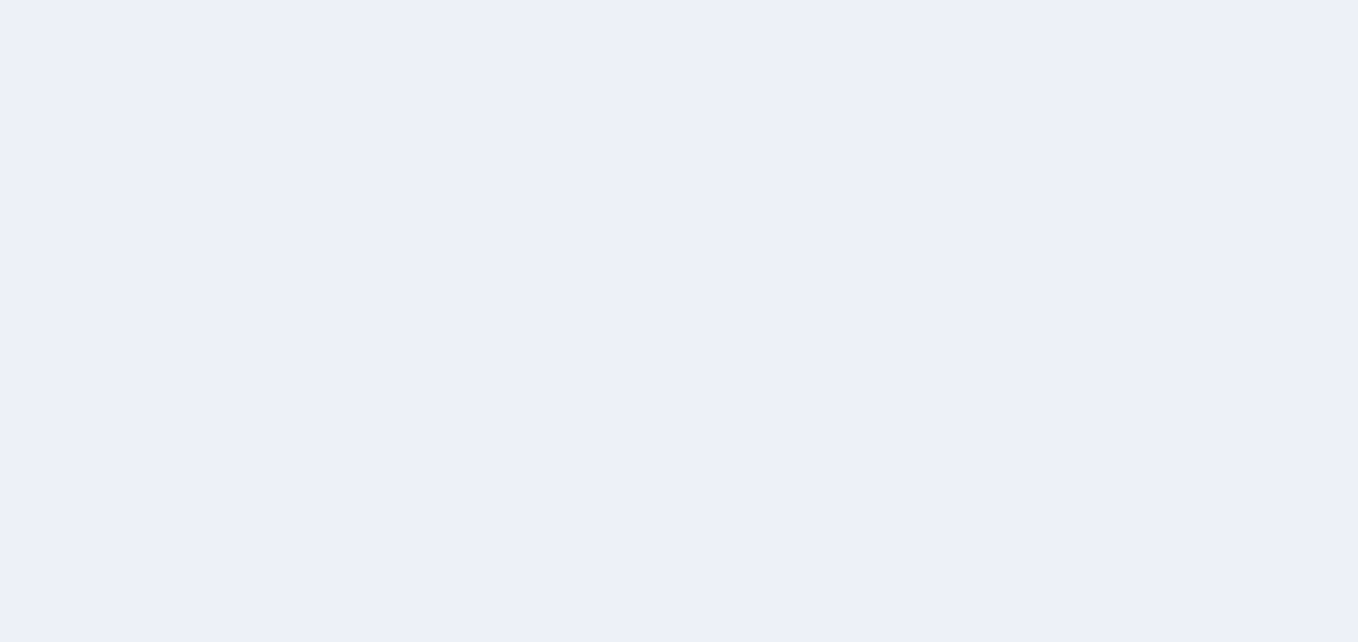 scroll, scrollTop: 0, scrollLeft: 0, axis: both 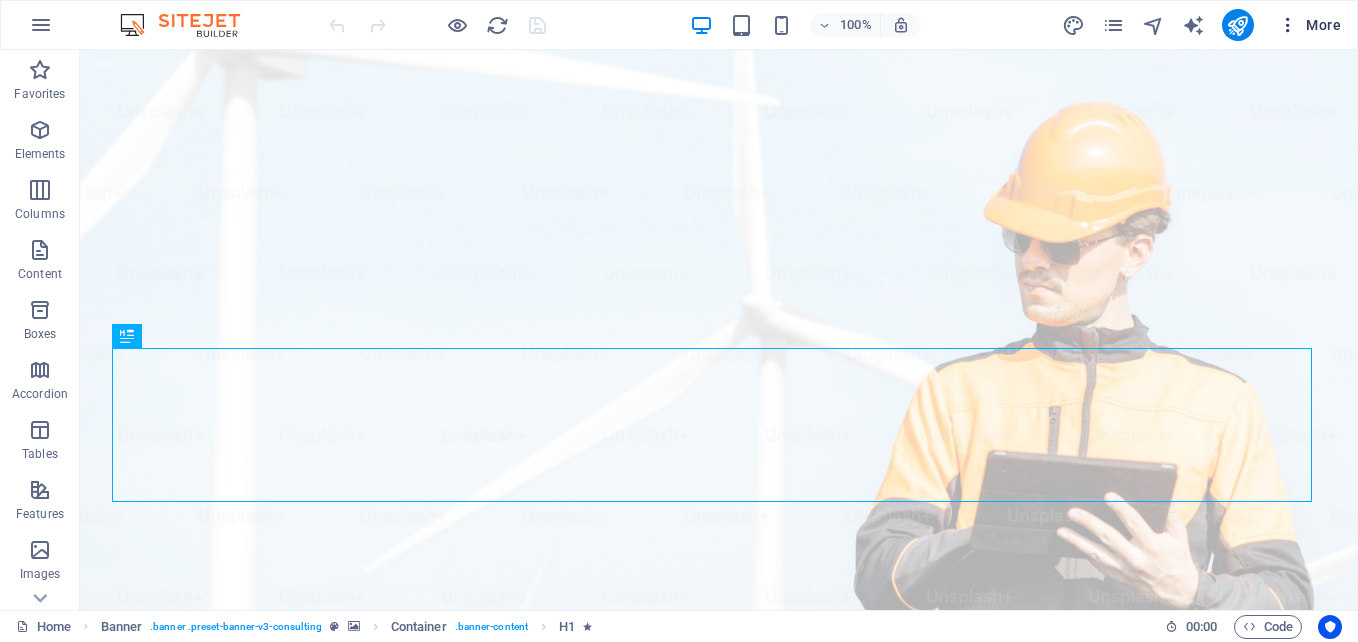 click at bounding box center (1288, 25) 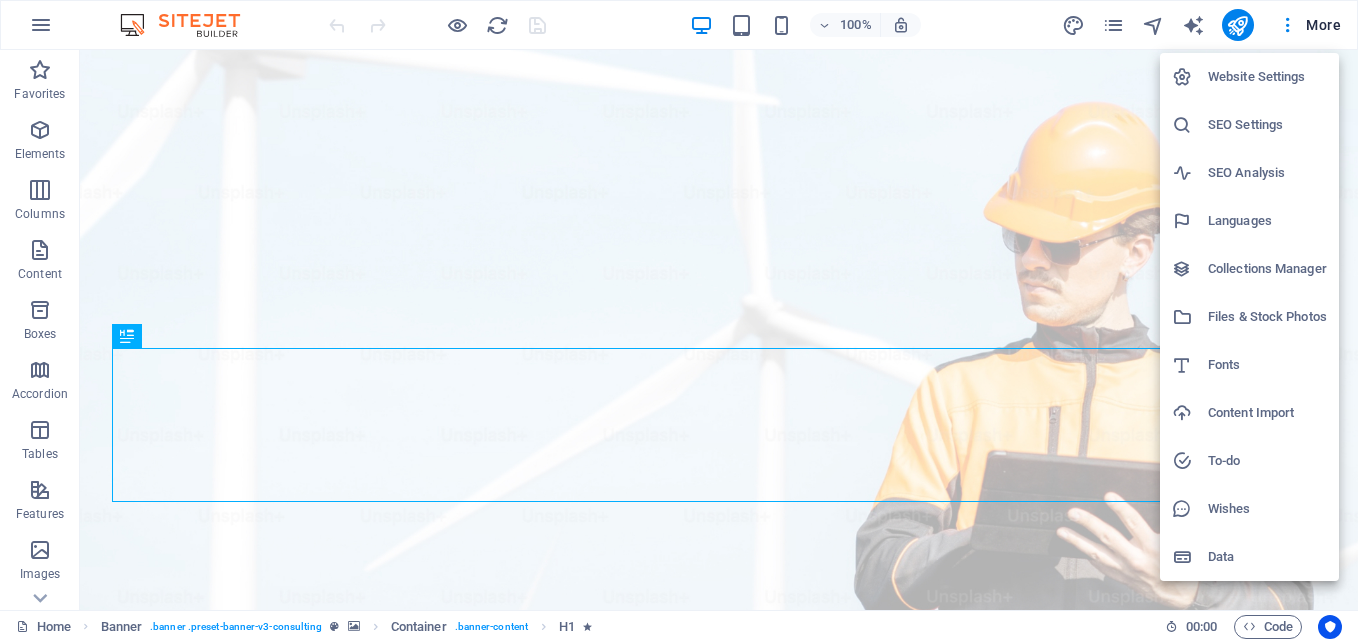 click on "SEO Settings" at bounding box center (1267, 125) 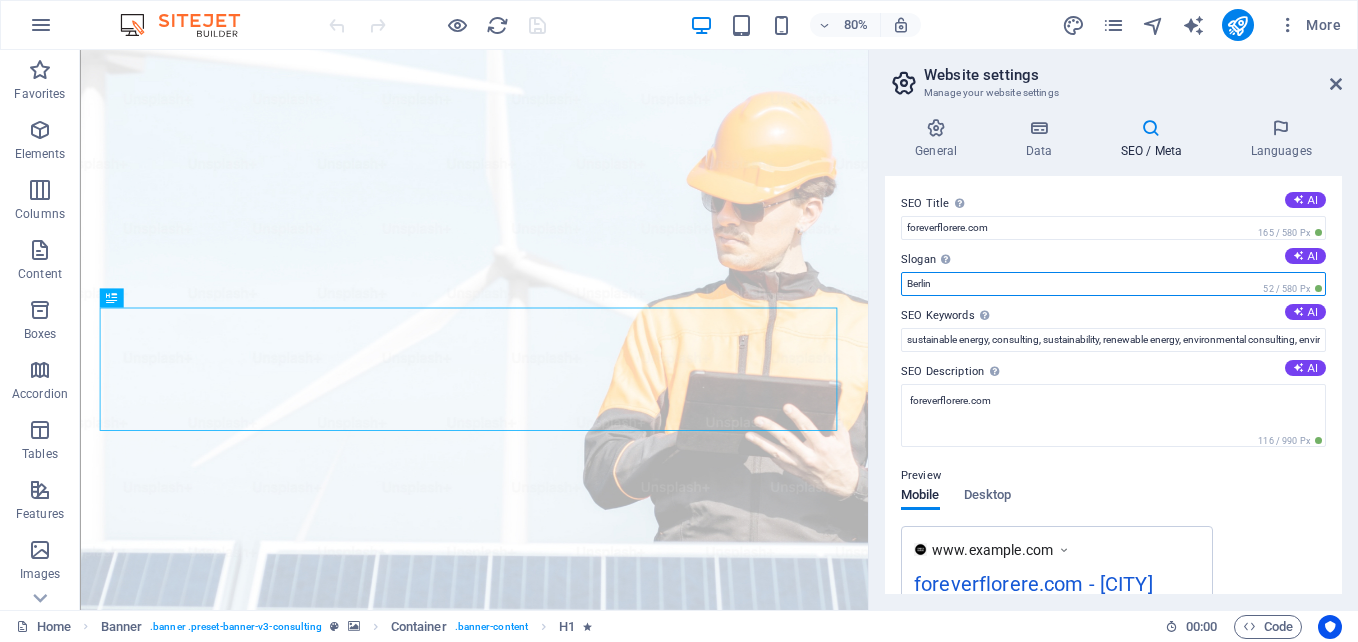 click on "Berlin" at bounding box center [1113, 284] 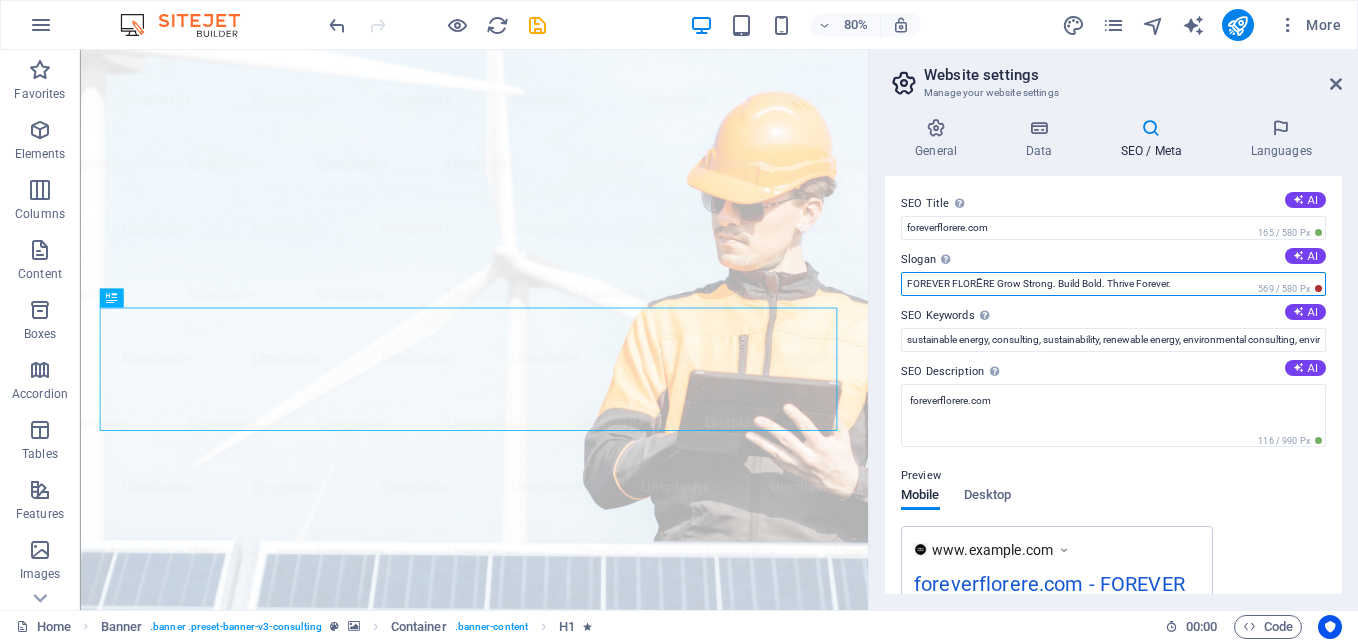 type on "FOREVER FLORĒRE Grow Strong. Build Bold. Thrive Forever." 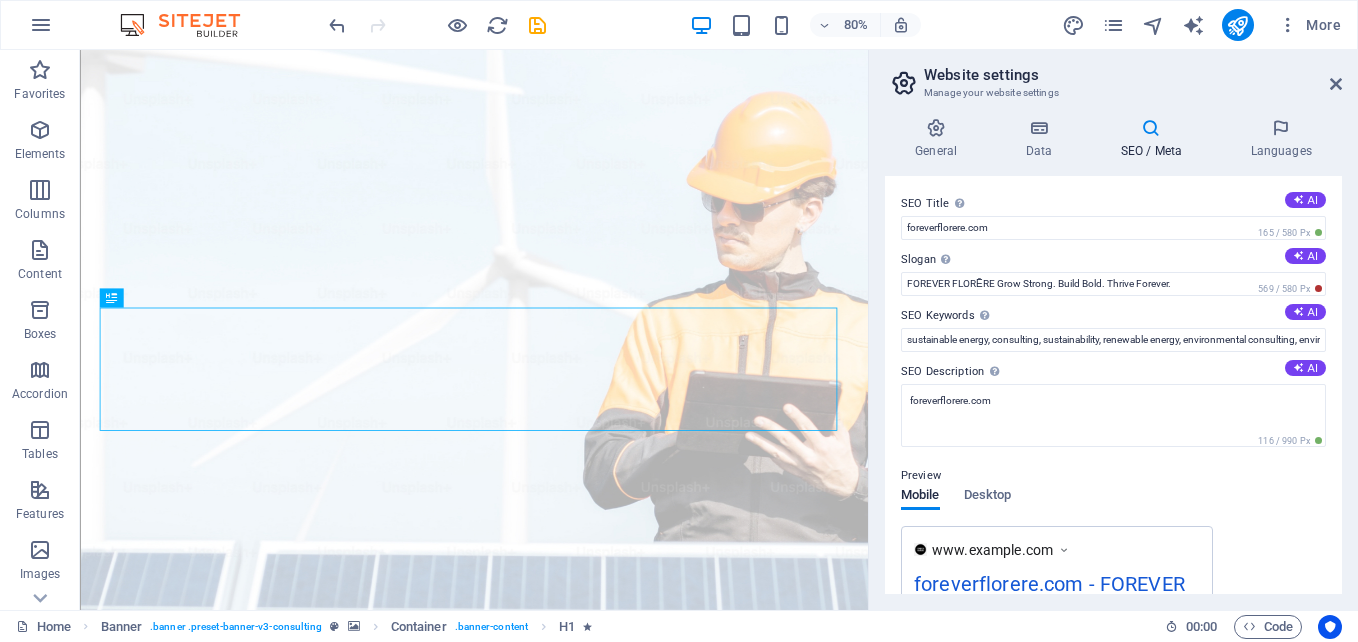 drag, startPoint x: 901, startPoint y: 316, endPoint x: 971, endPoint y: 314, distance: 70.028564 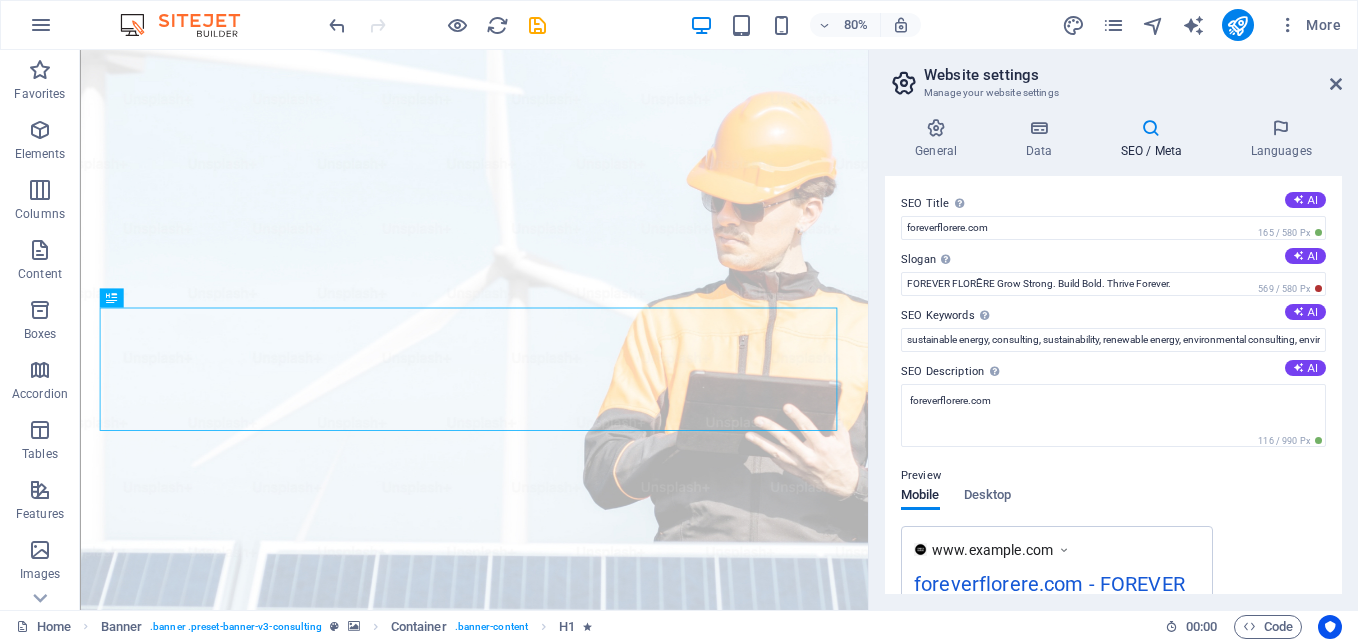 click on "SEO Keywords Comma-separated list of keywords representing your website. AI" at bounding box center [1113, 316] 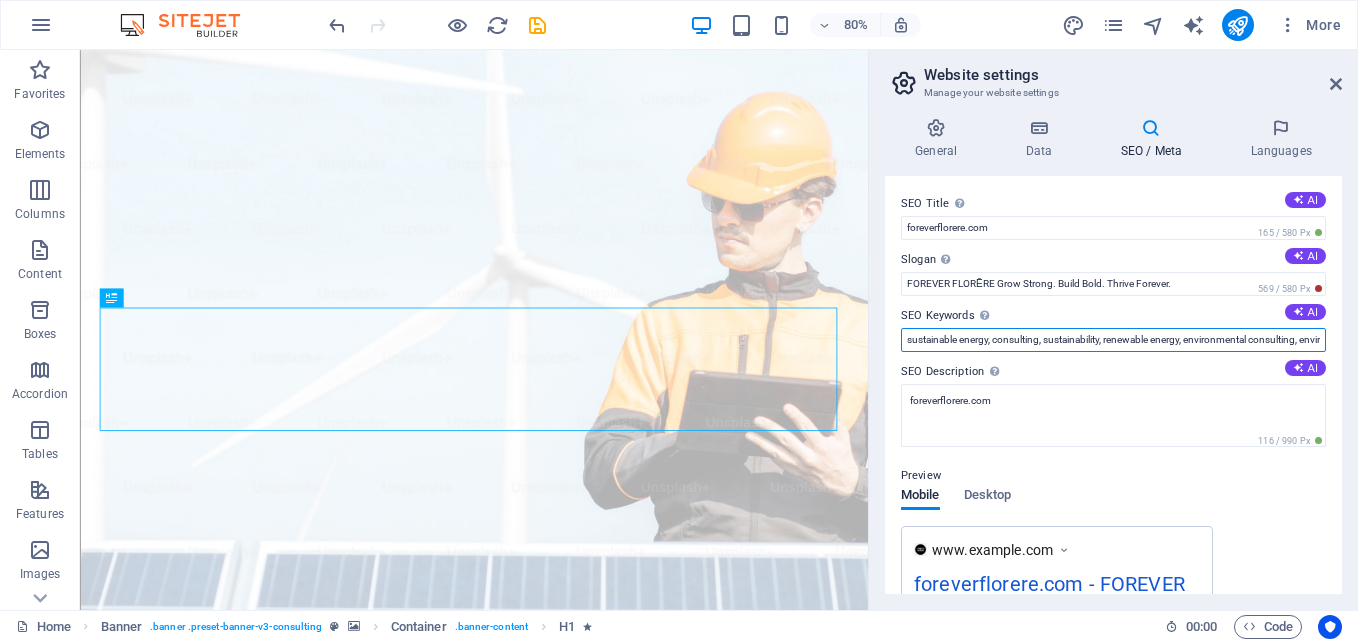 click on "sustainable energy, consulting, sustainability, renewable energy, environmental consulting, environmental services, green energy, solar energy, wind energy, foreverflorere.com, Berlin" at bounding box center (1113, 340) 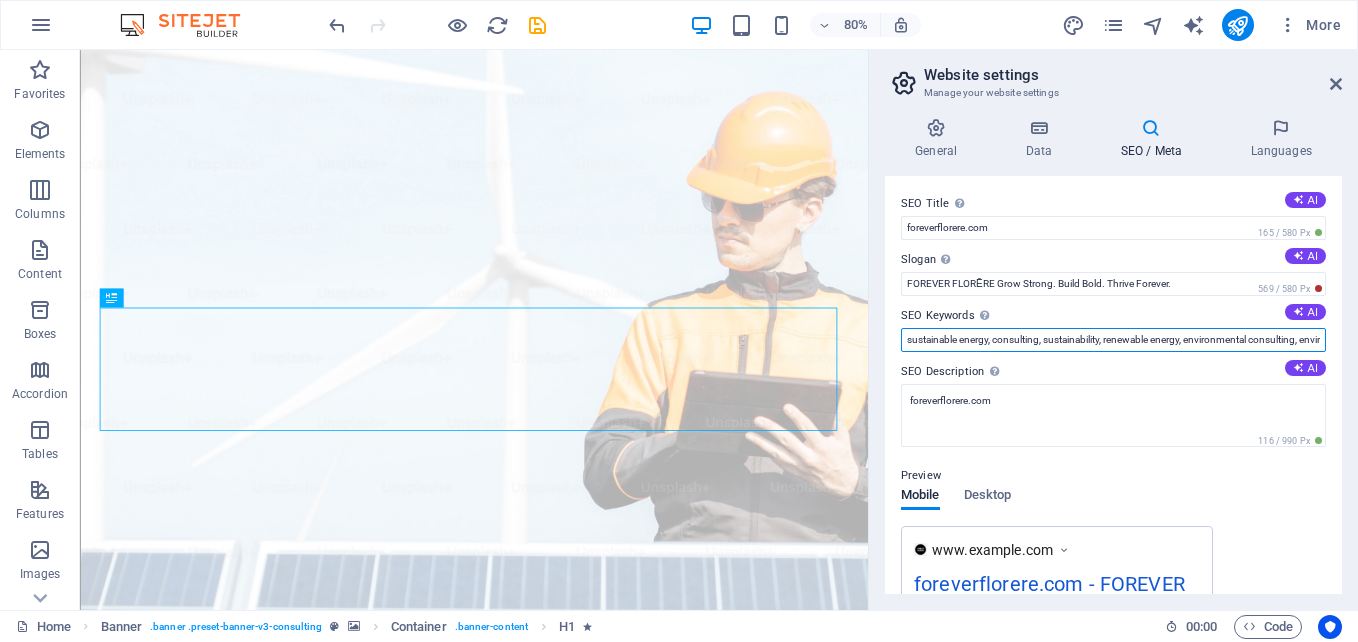 scroll, scrollTop: 0, scrollLeft: 387, axis: horizontal 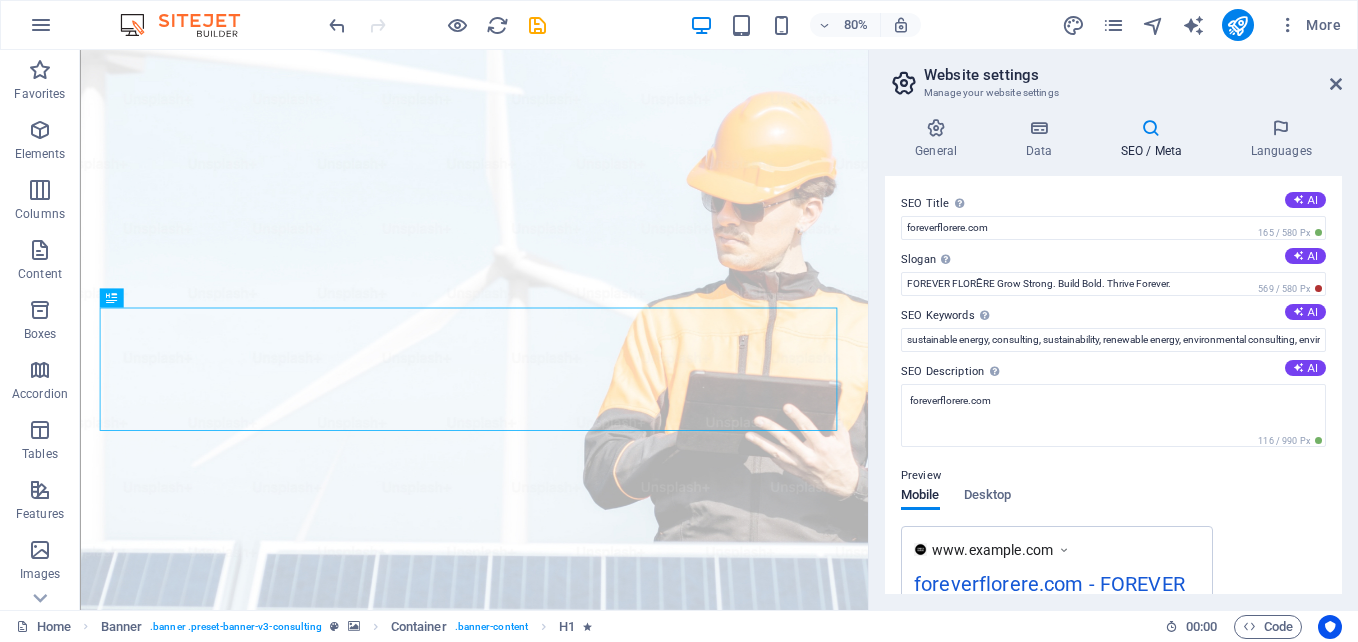 click on "SEO Keywords Comma-separated list of keywords representing your website. AI" at bounding box center [1113, 316] 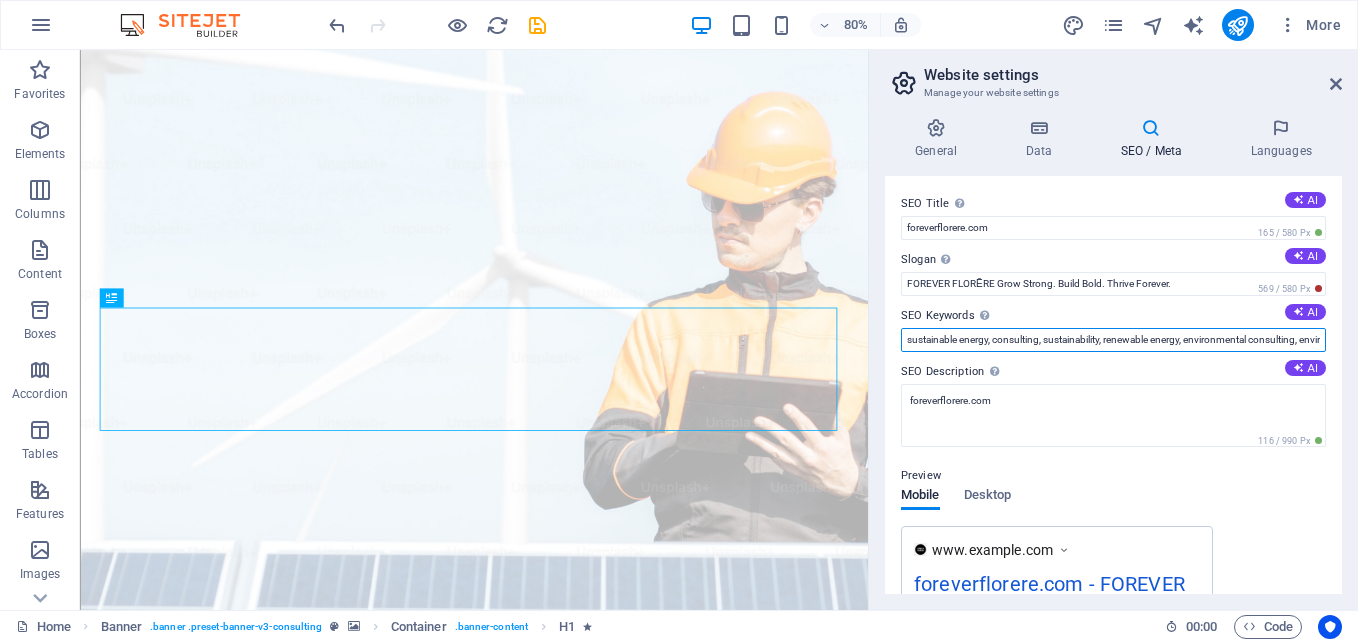 click on "sustainable energy, consulting, sustainability, renewable energy, environmental consulting, environmental services, green energy, solar energy, wind energy, foreverflorere.com, Berlin" at bounding box center [1113, 340] 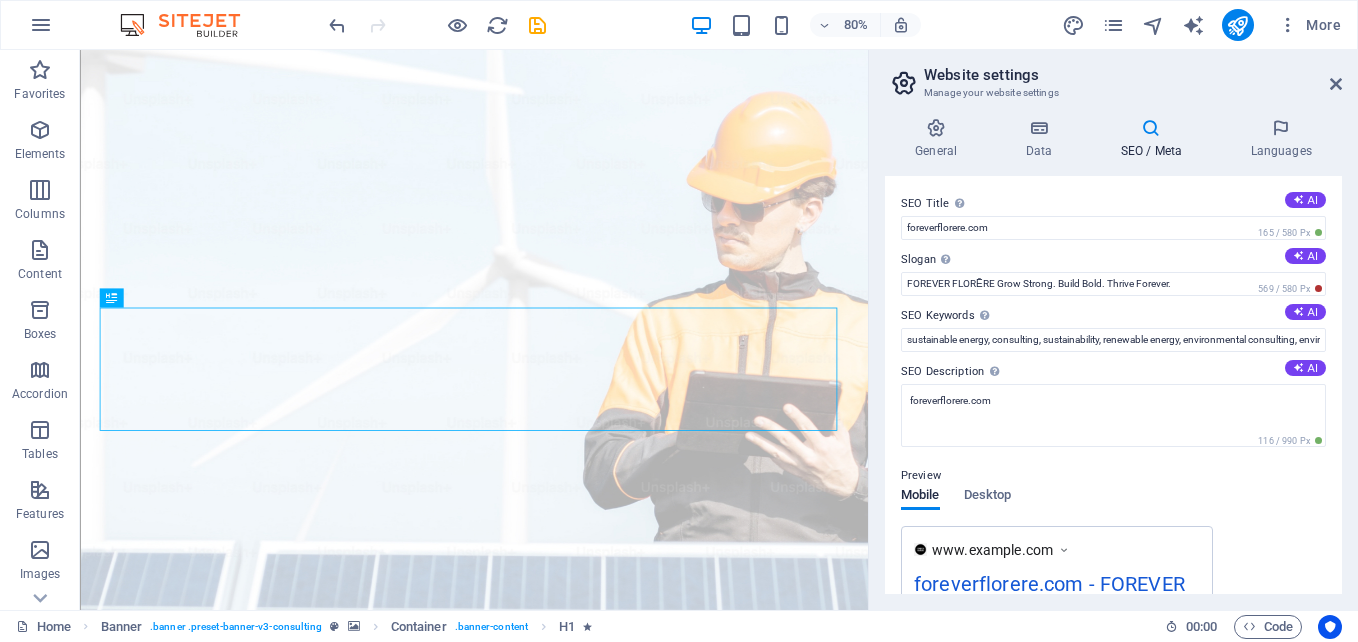 scroll, scrollTop: 0, scrollLeft: 0, axis: both 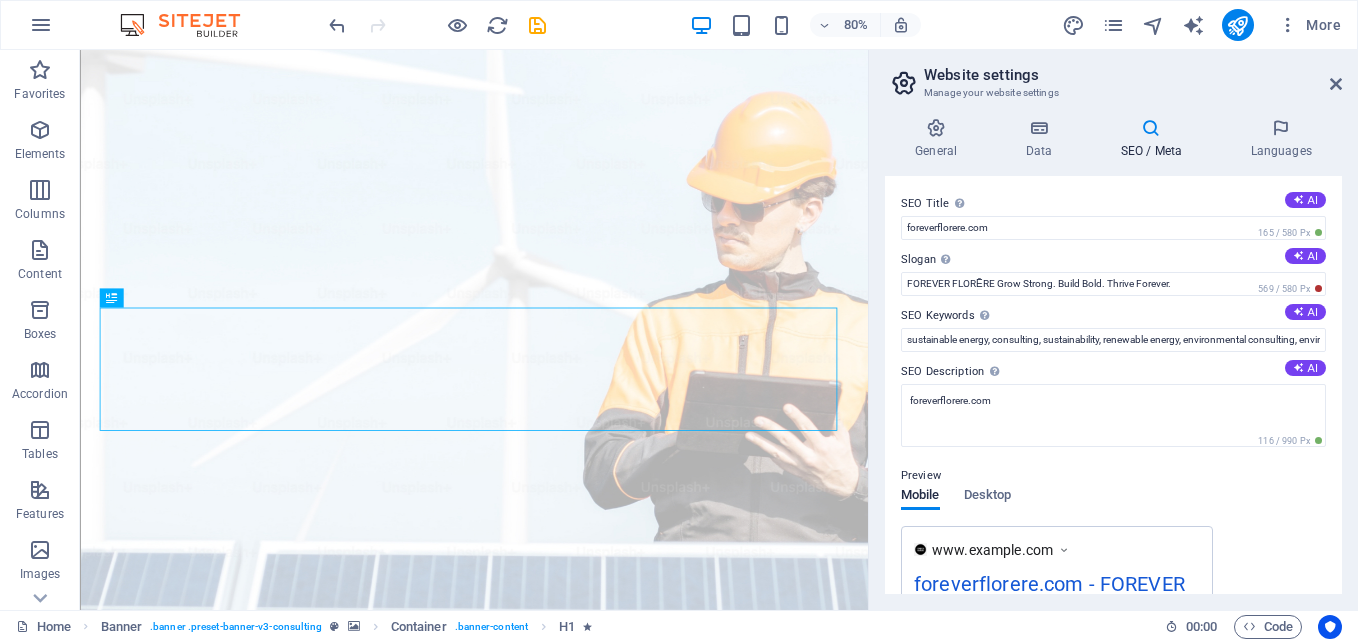click on "SEO Keywords Comma-separated list of keywords representing your website. AI" at bounding box center [1113, 316] 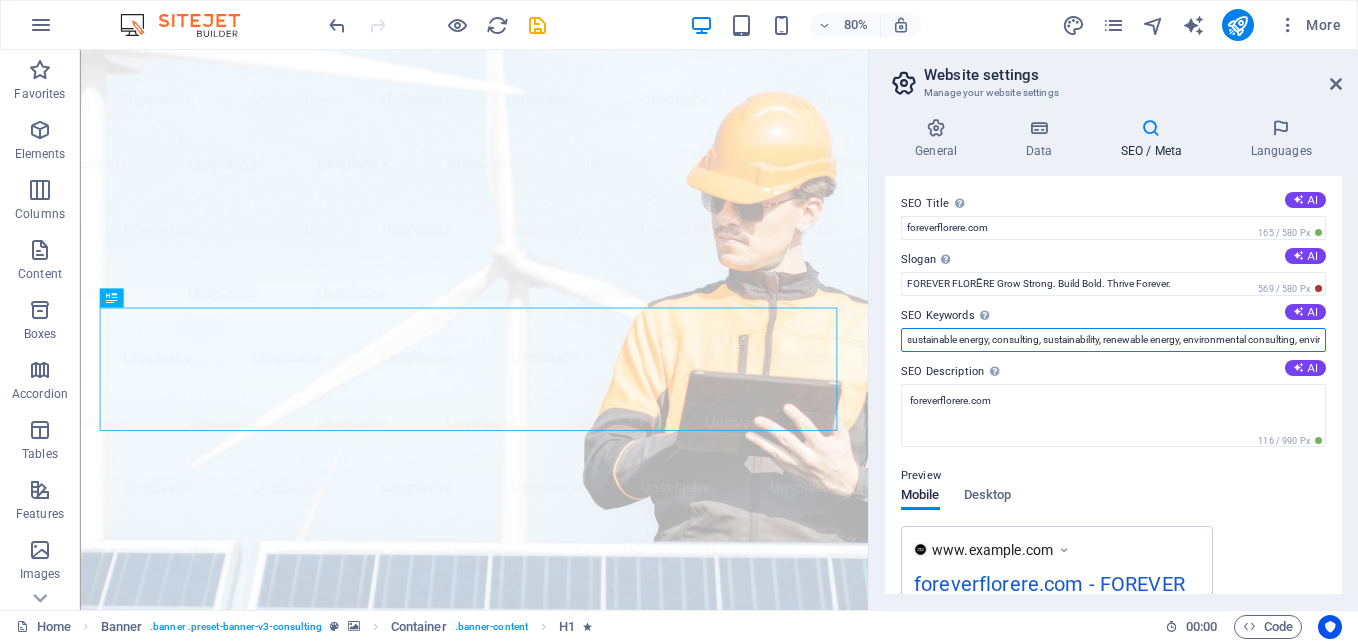 click on "sustainable energy, consulting, sustainability, renewable energy, environmental consulting, environmental services, green energy, solar energy, wind energy, foreverflorere.com, Berlin" at bounding box center (1113, 340) 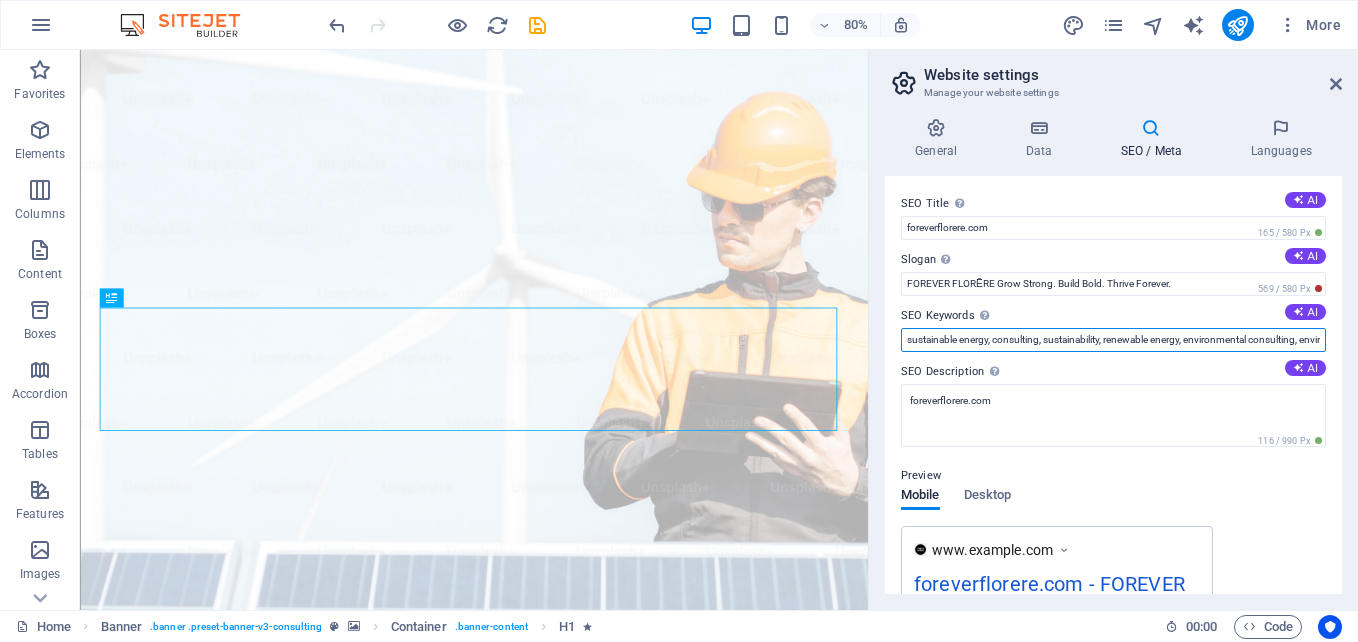 scroll, scrollTop: 0, scrollLeft: 387, axis: horizontal 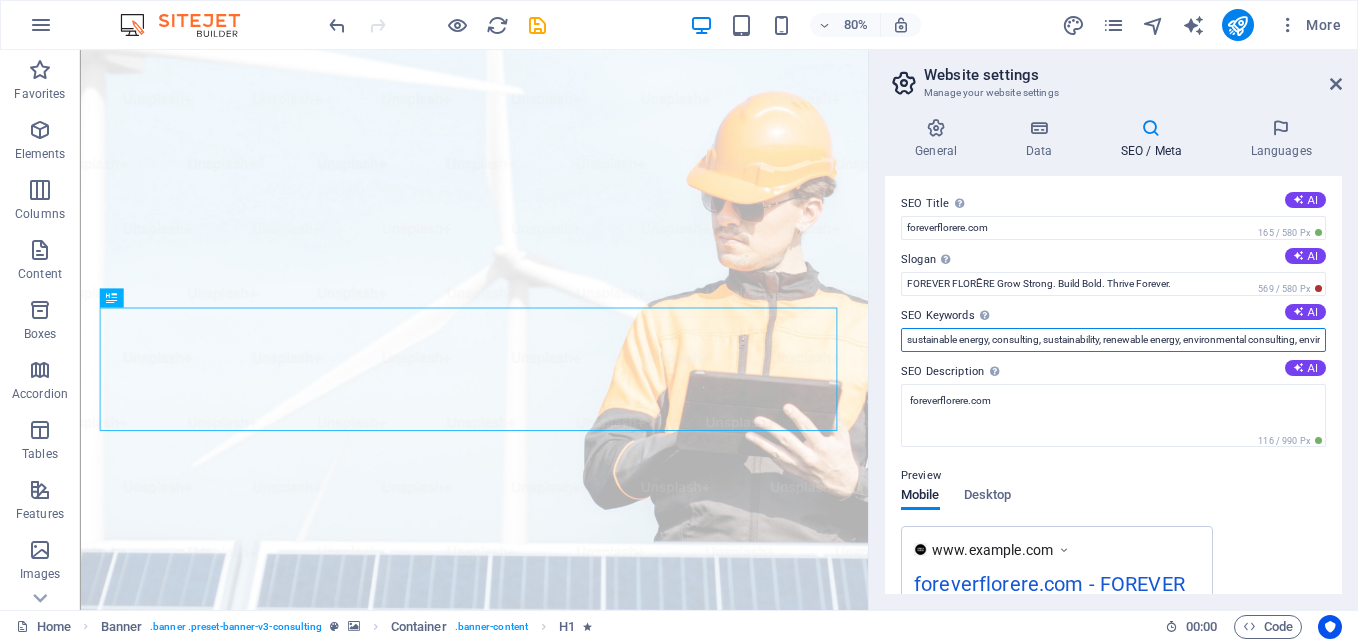 click on "sustainable energy, consulting, sustainability, renewable energy, environmental consulting, environmental services, green energy, solar energy, wind energy, foreverflorere.com, Berlin" at bounding box center [1113, 340] 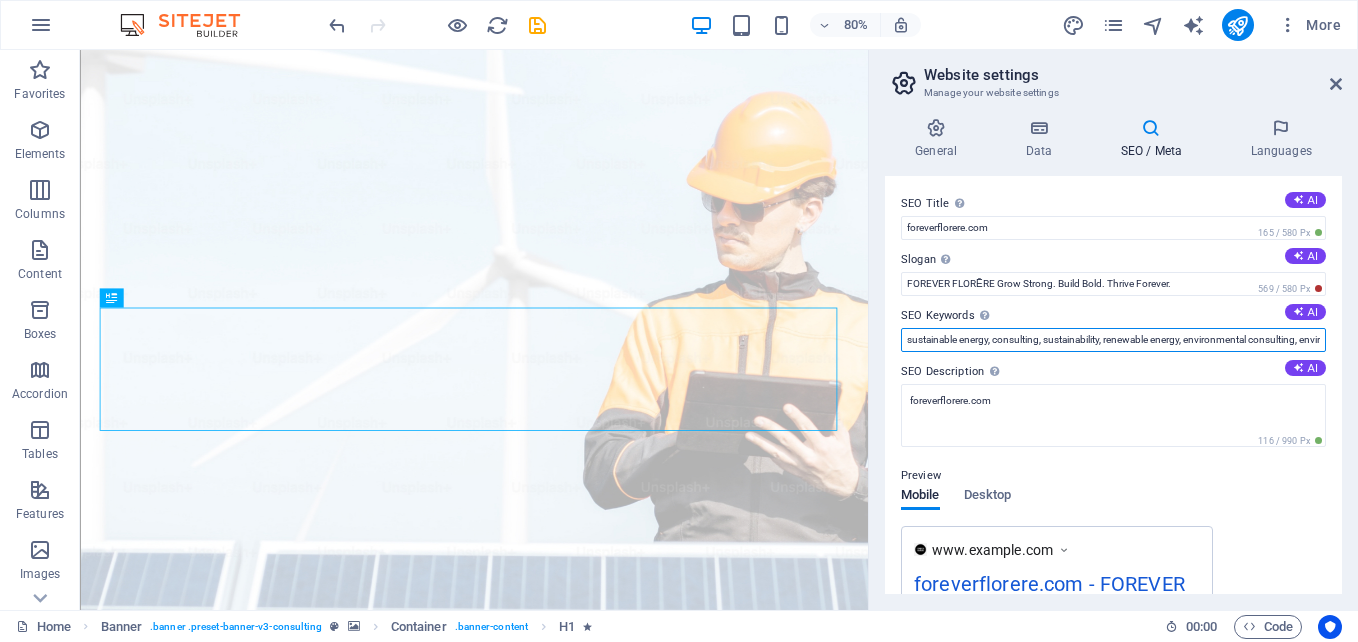 paste on "business credit builder, EIN only funding, net 30 vendors, build business credit fast, small business consulting, business credit without personal guarantee, Florida business growth, get approved for business loans, business funding tips, LLC business structure" 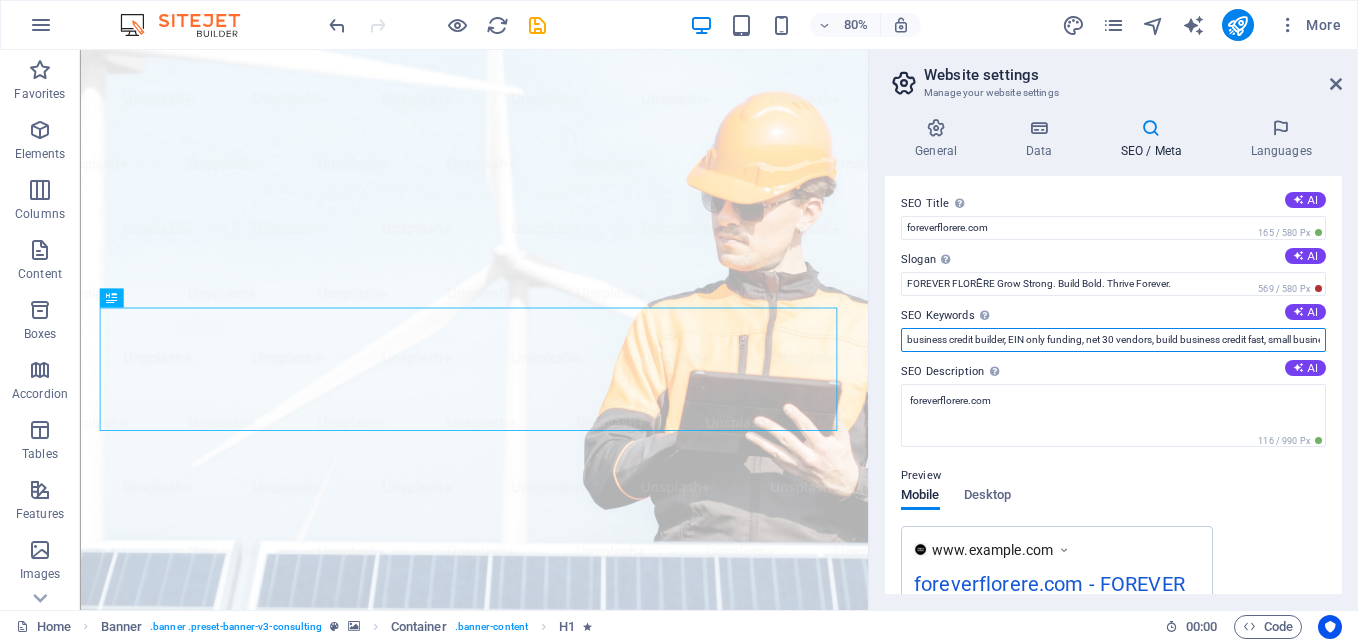 scroll, scrollTop: 0, scrollLeft: 732, axis: horizontal 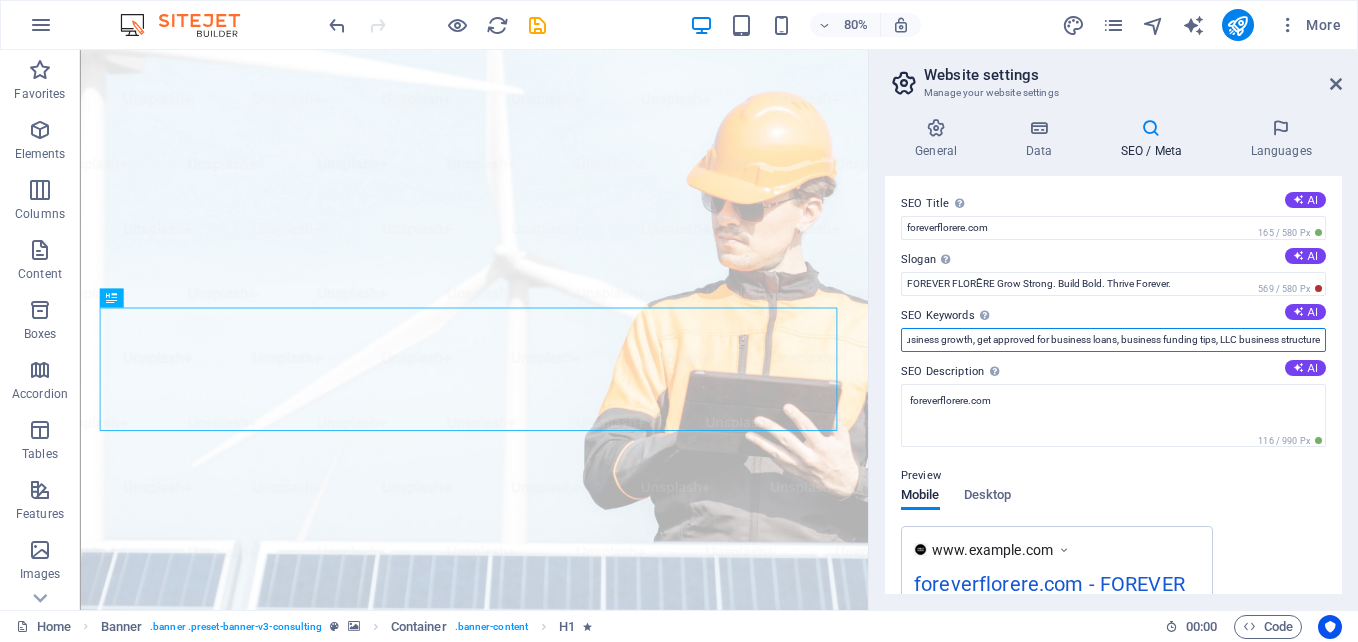 type on "business credit builder, EIN only funding, net 30 vendors, build business credit fast, small business consulting, business credit without personal guarantee, Florida business growth, get approved for business loans, business funding tips, LLC business structure" 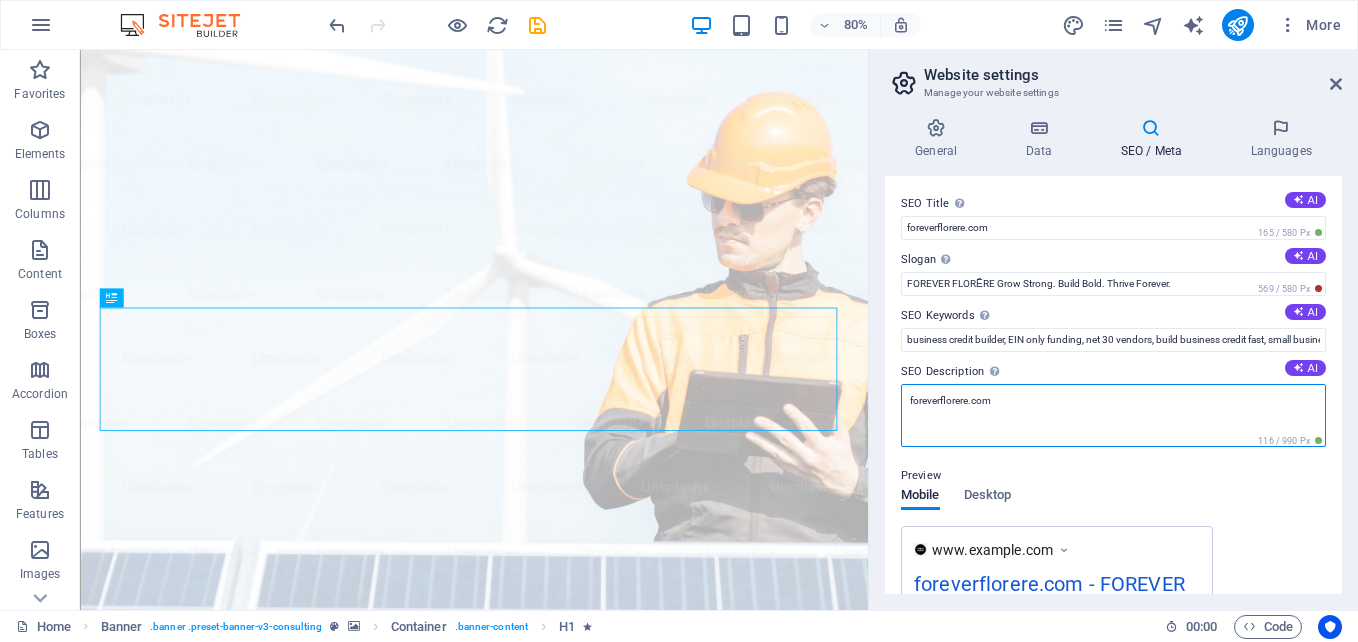 click on "foreverflorere.com" at bounding box center [1113, 415] 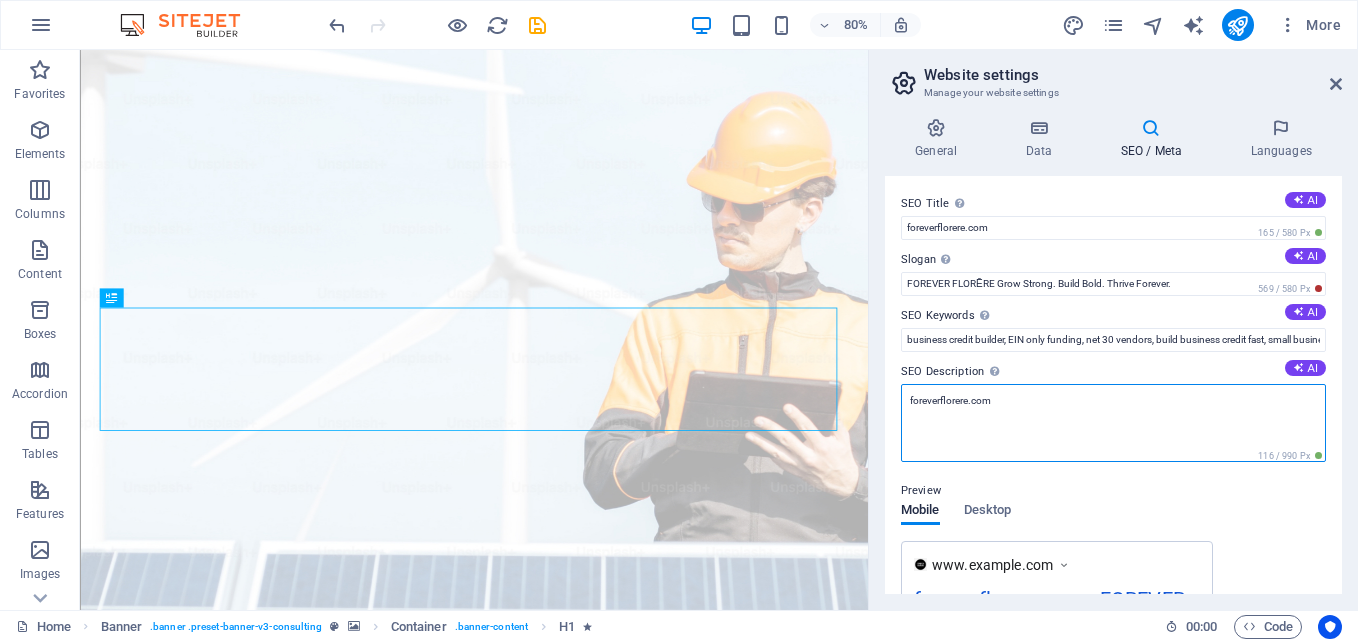 click on "foreverflorere.com" at bounding box center (1113, 423) 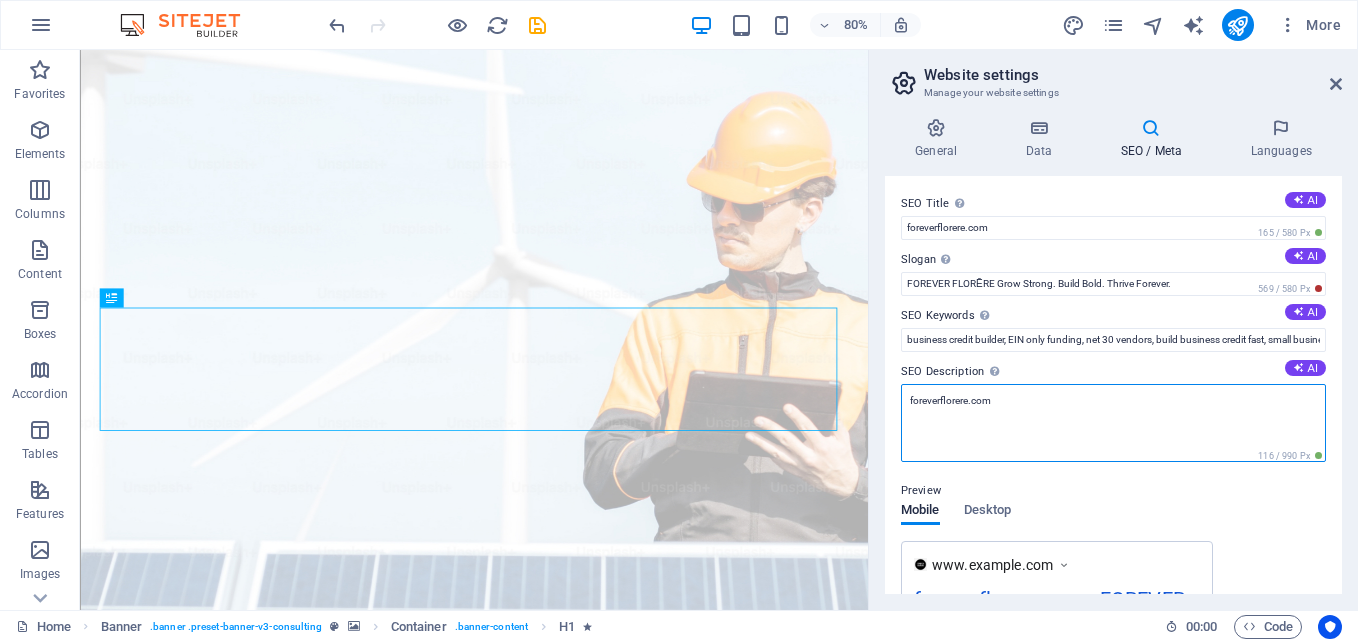 paste on "Forever Florere empowers small business owners with tools, strategies, and guidance to build strong business credit, secure EIN-only funding, and scale their ventures—without relying on personal guarantees. Start building your legacy today." 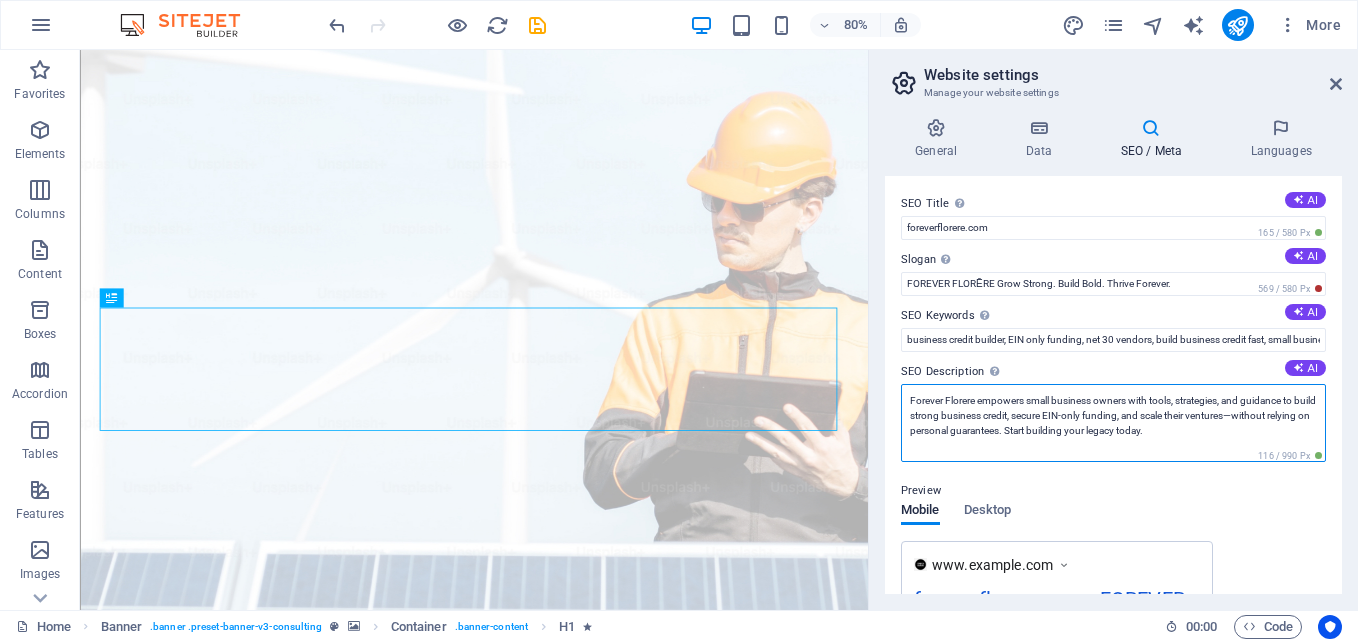 type on "Forever Florere empowers small business owners with tools, strategies, and guidance to build strong business credit, secure EIN-only funding, and scale their ventures—without relying on personal guarantees. Start building your legacy today." 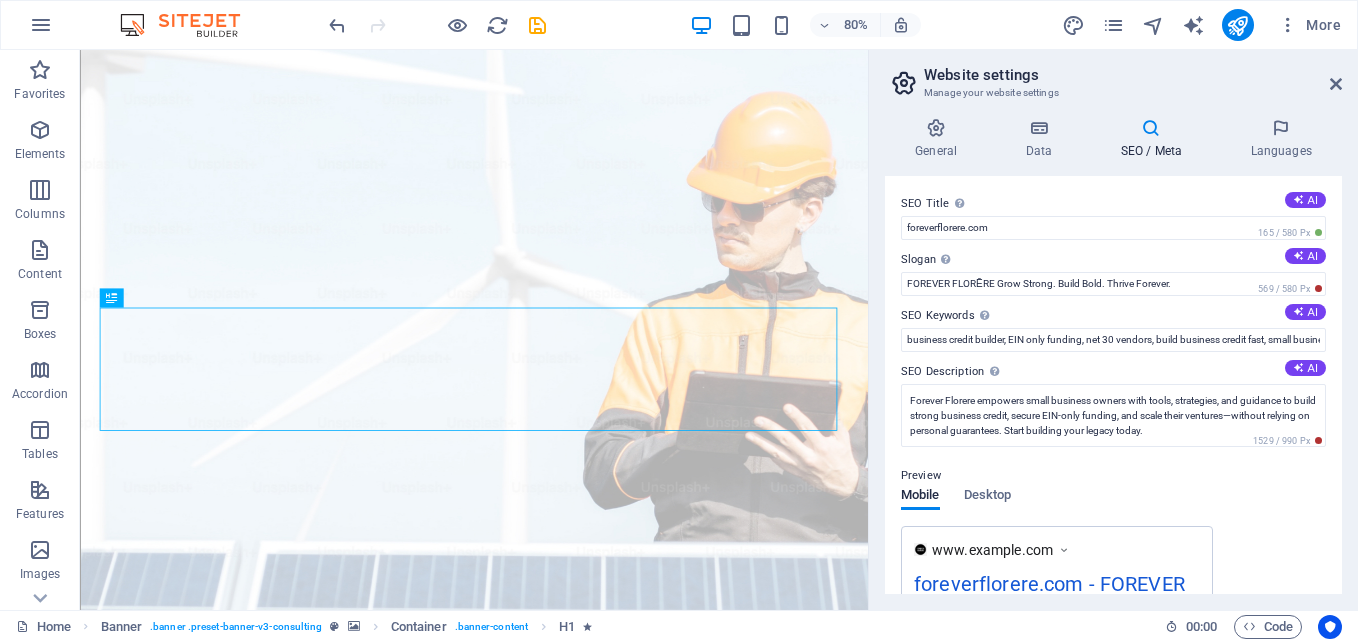 click on "Preview Mobile Desktop www.example.com foreverflorere.com - FOREVER FLORĒRE Grow Strong. Build Bold. Thrive Forever. Forever Florere empowers small business owners with tools, strategies, and guidance to build strong business credit, secure EIN-only funding, and scale their ventures—without relying on personal ..." at bounding box center [1113, 612] 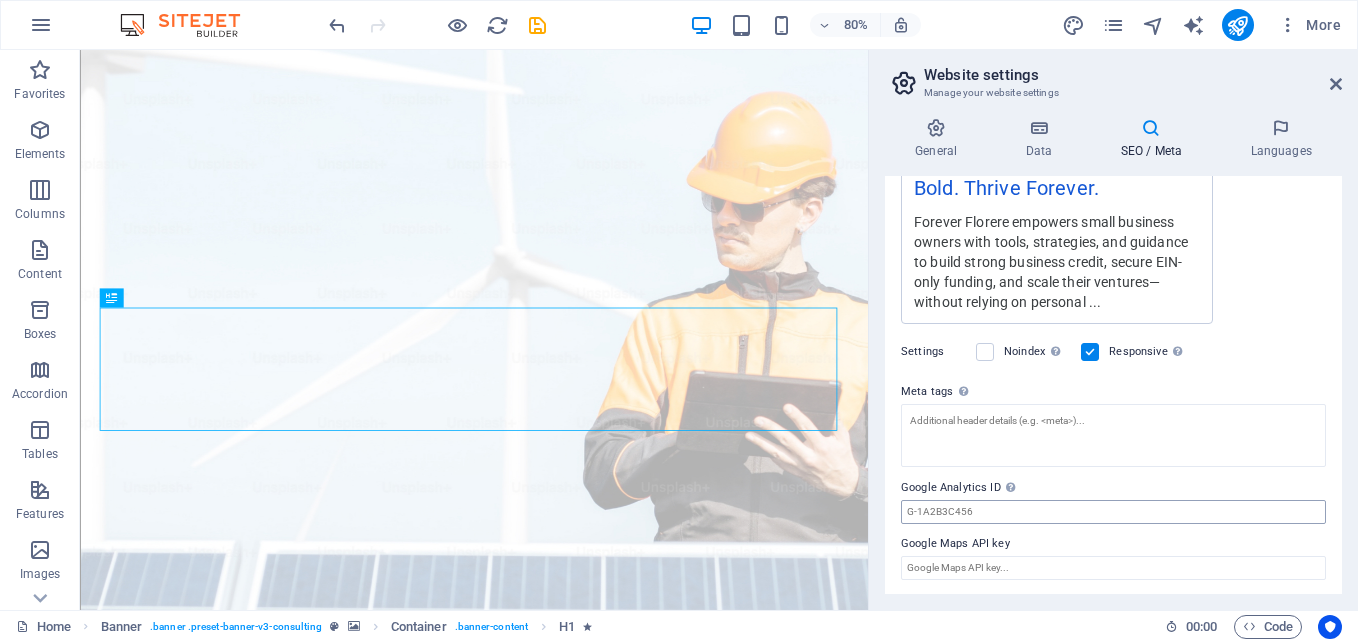 scroll, scrollTop: 454, scrollLeft: 0, axis: vertical 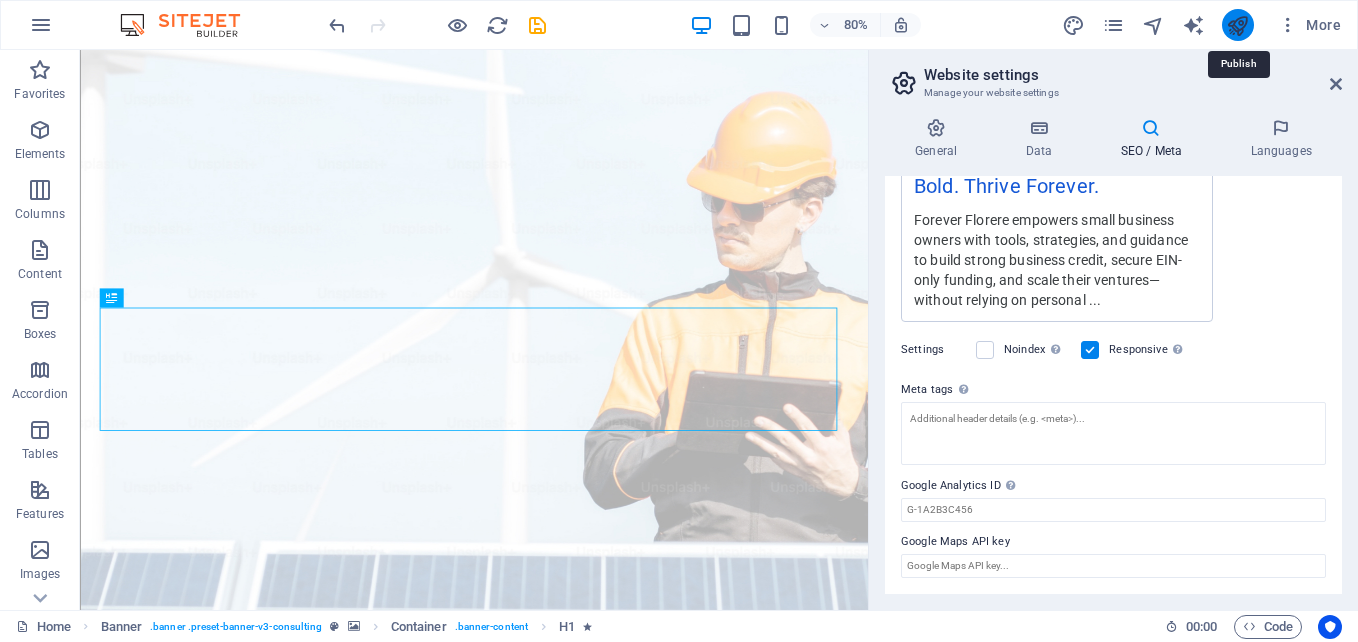 click at bounding box center [1237, 25] 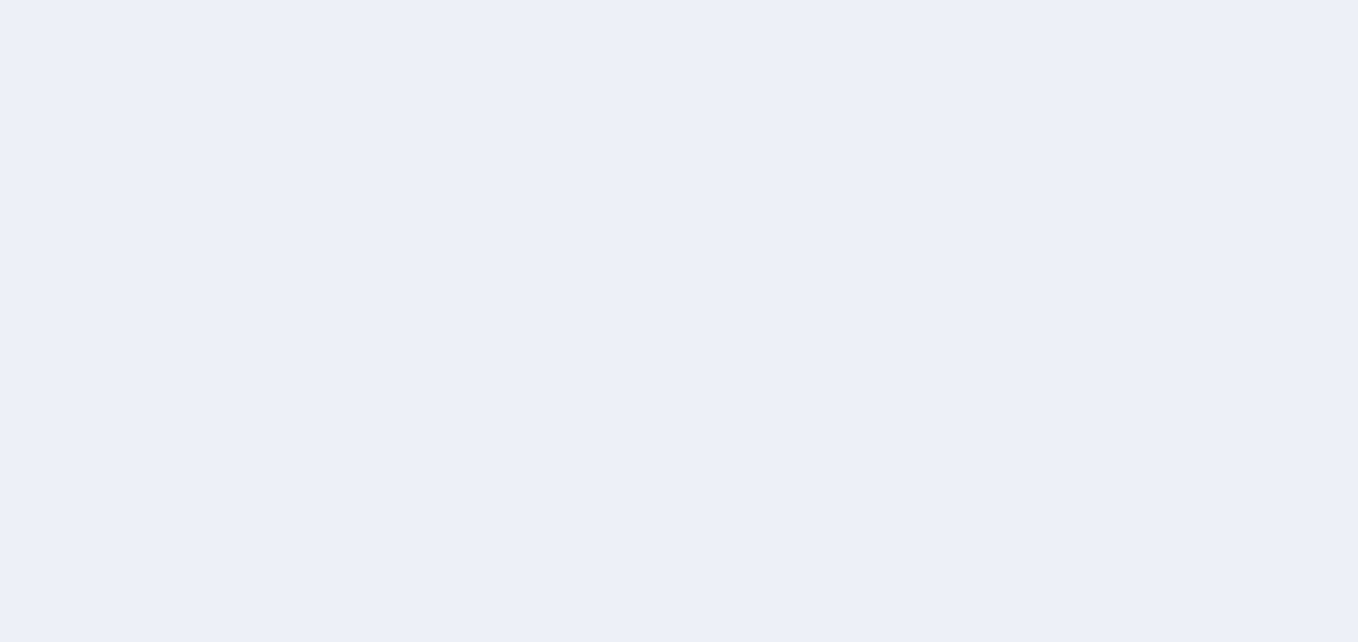 scroll, scrollTop: 0, scrollLeft: 0, axis: both 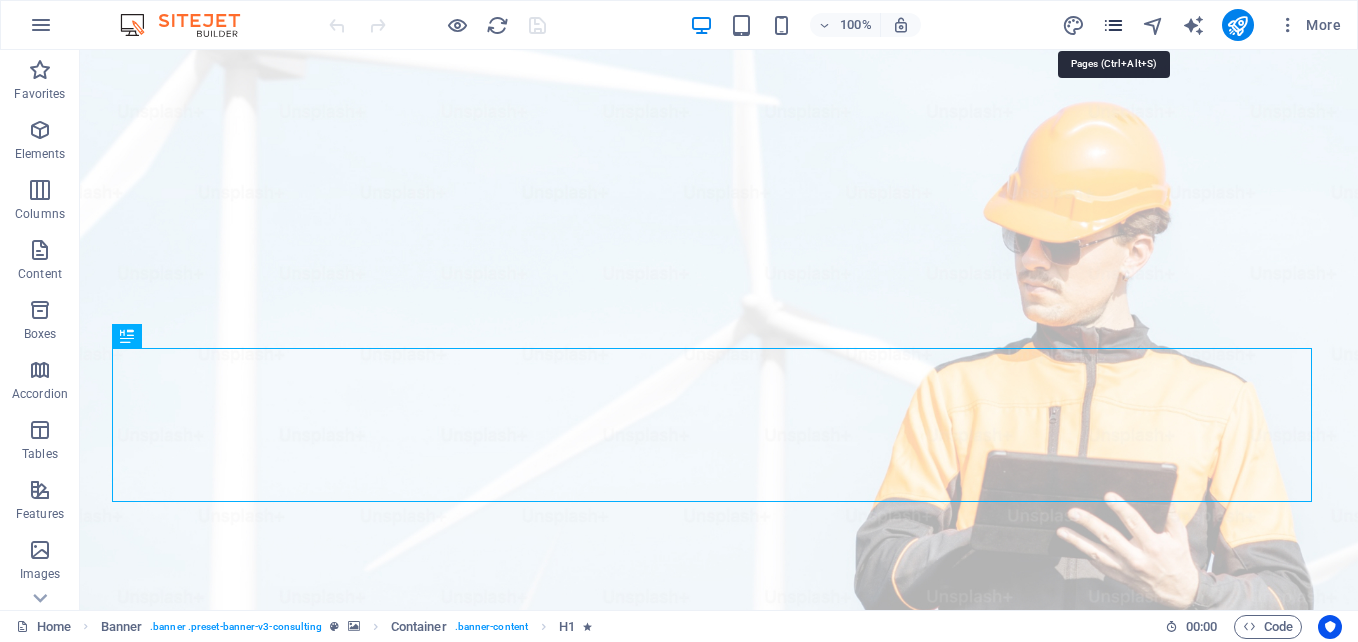 click at bounding box center [1113, 25] 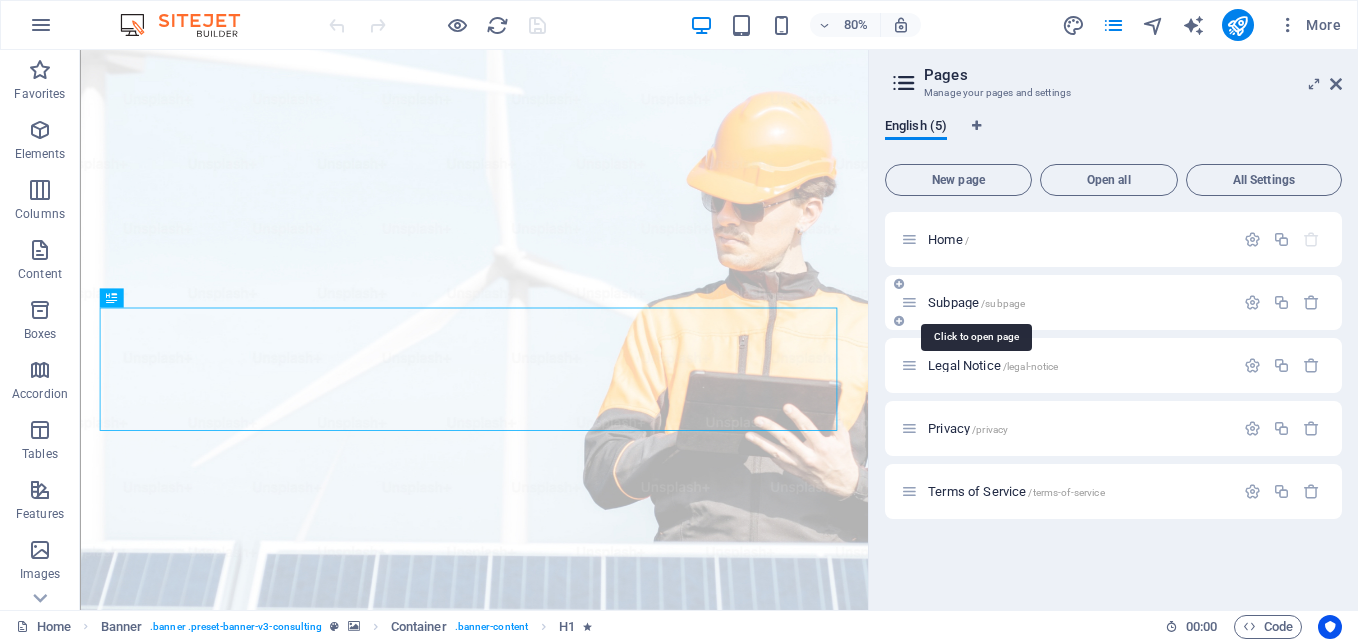 click on "/subpage" at bounding box center [1003, 303] 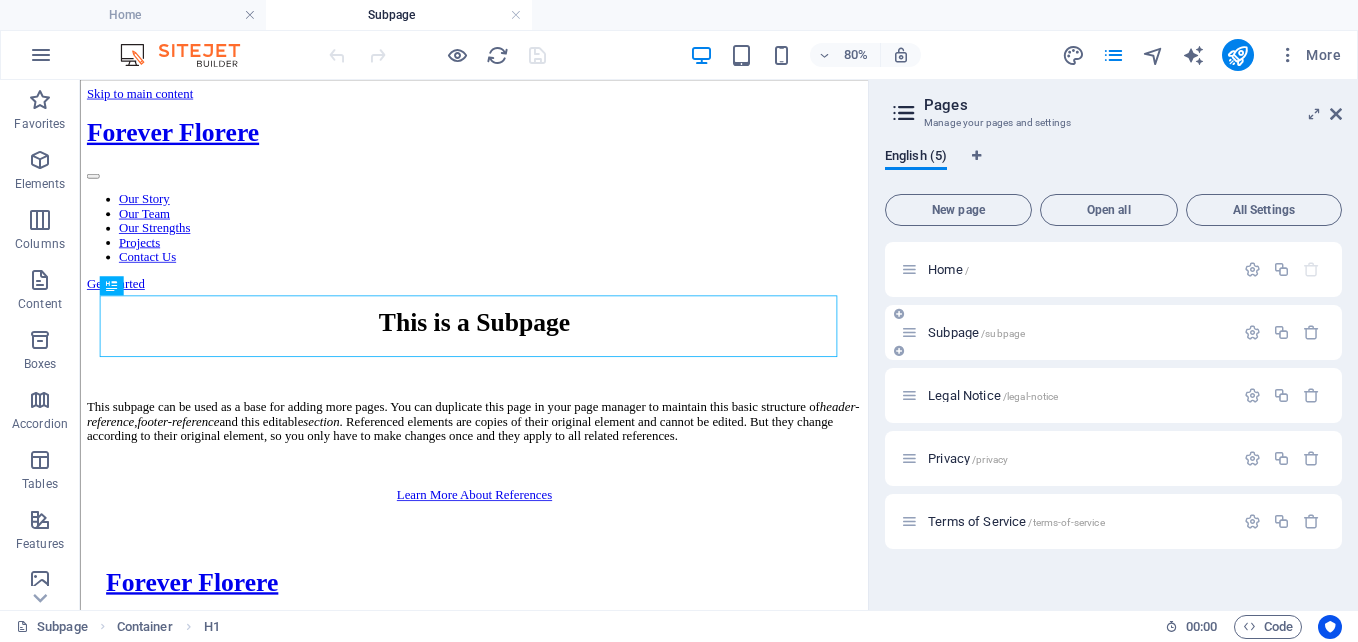 scroll, scrollTop: 0, scrollLeft: 0, axis: both 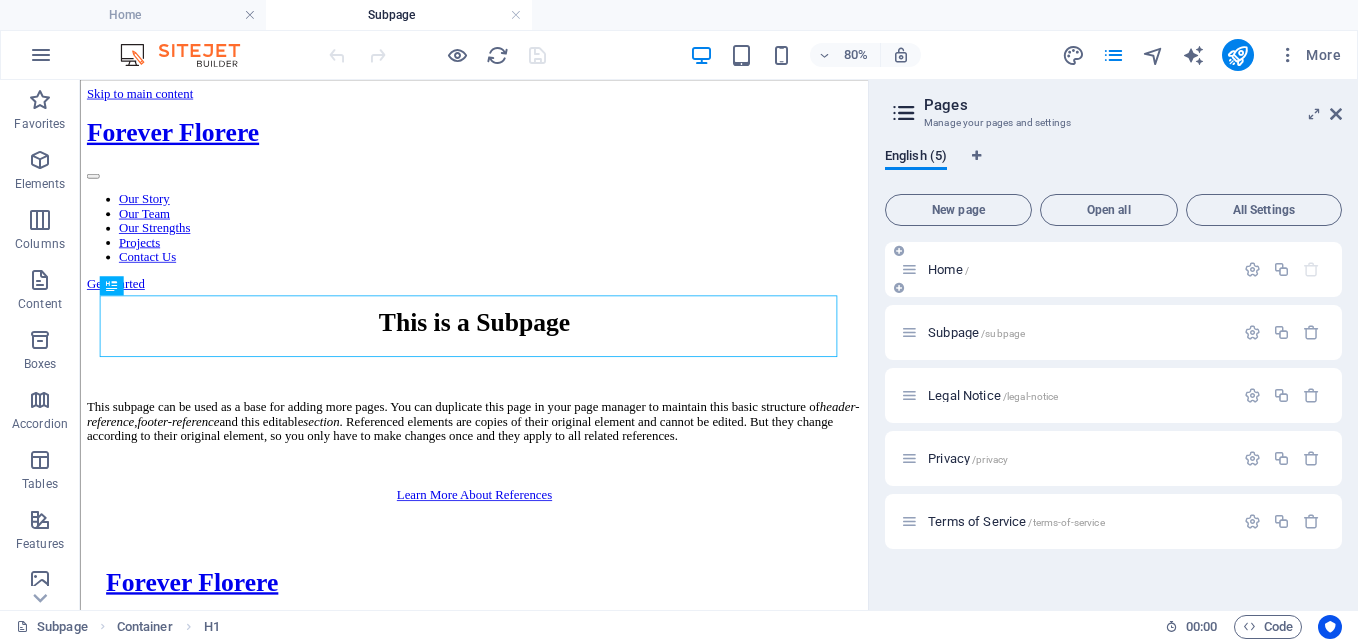click on "Home /" at bounding box center [1067, 269] 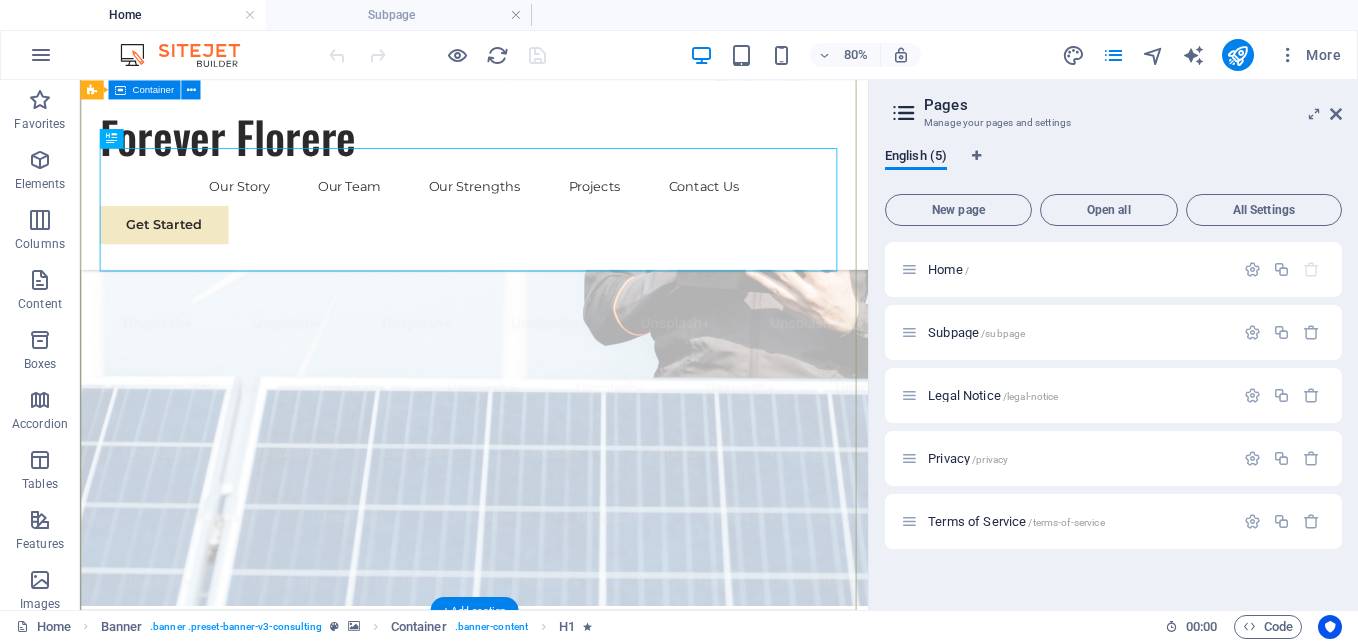 scroll, scrollTop: 0, scrollLeft: 0, axis: both 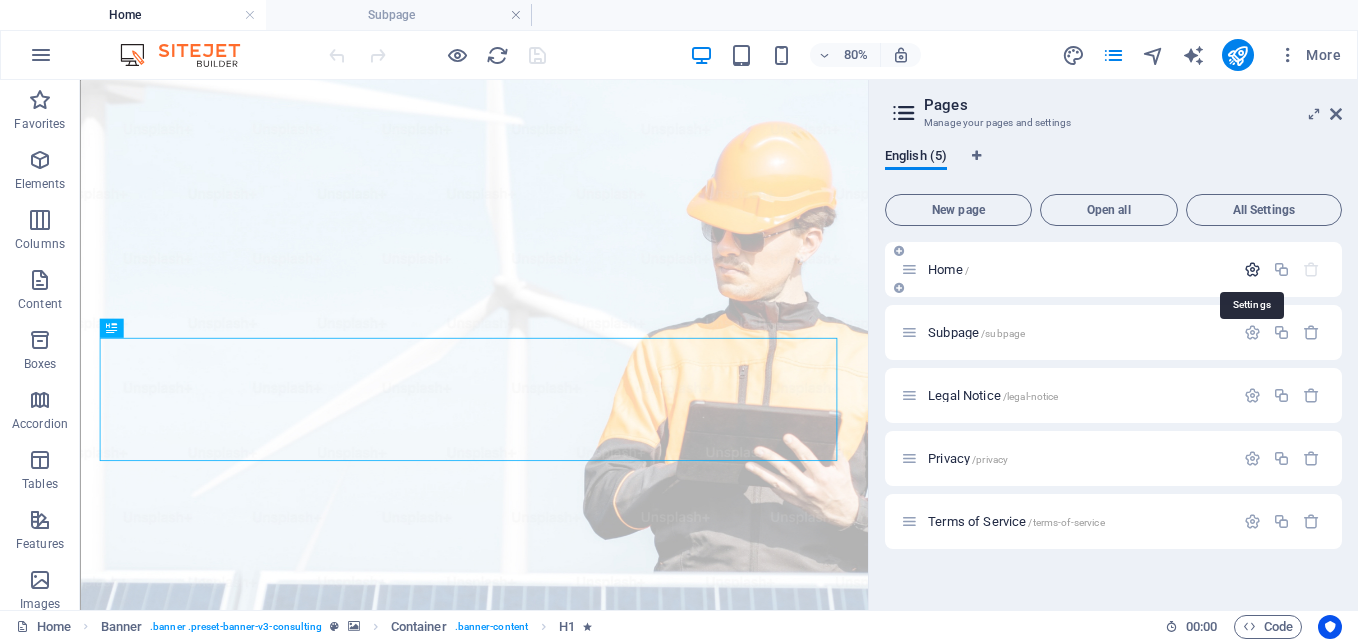 click at bounding box center (1252, 269) 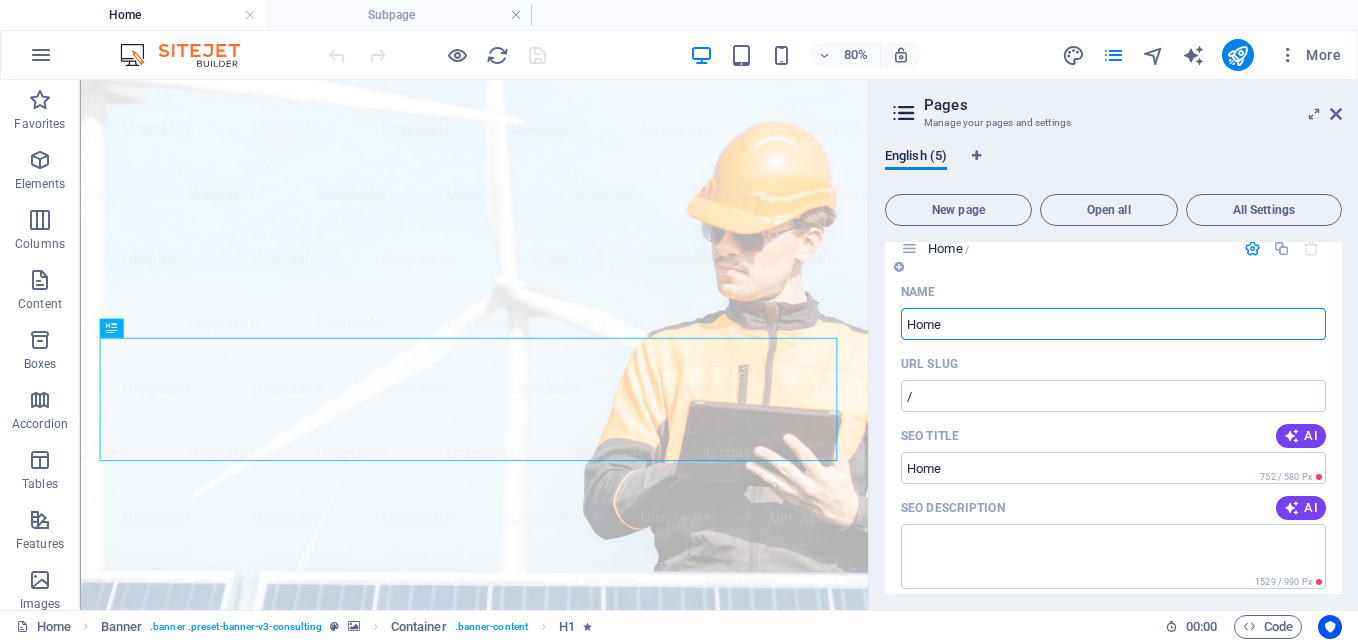 scroll, scrollTop: 0, scrollLeft: 0, axis: both 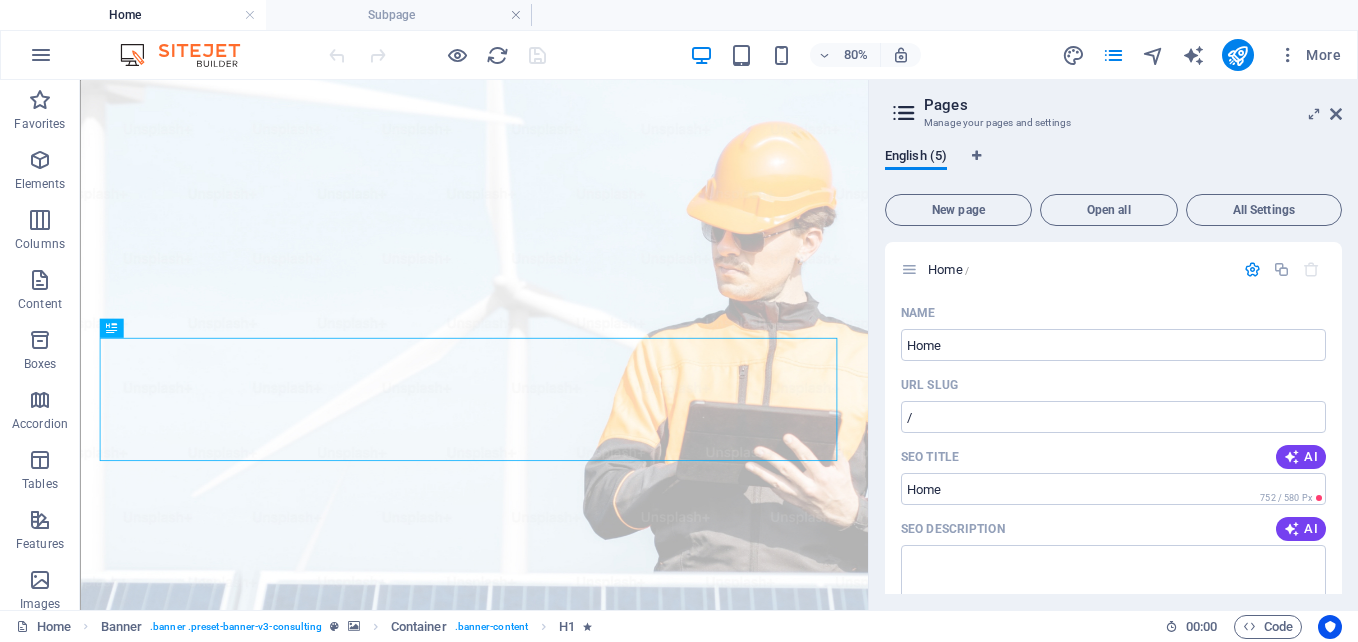 click on "English (5)" at bounding box center [1113, 167] 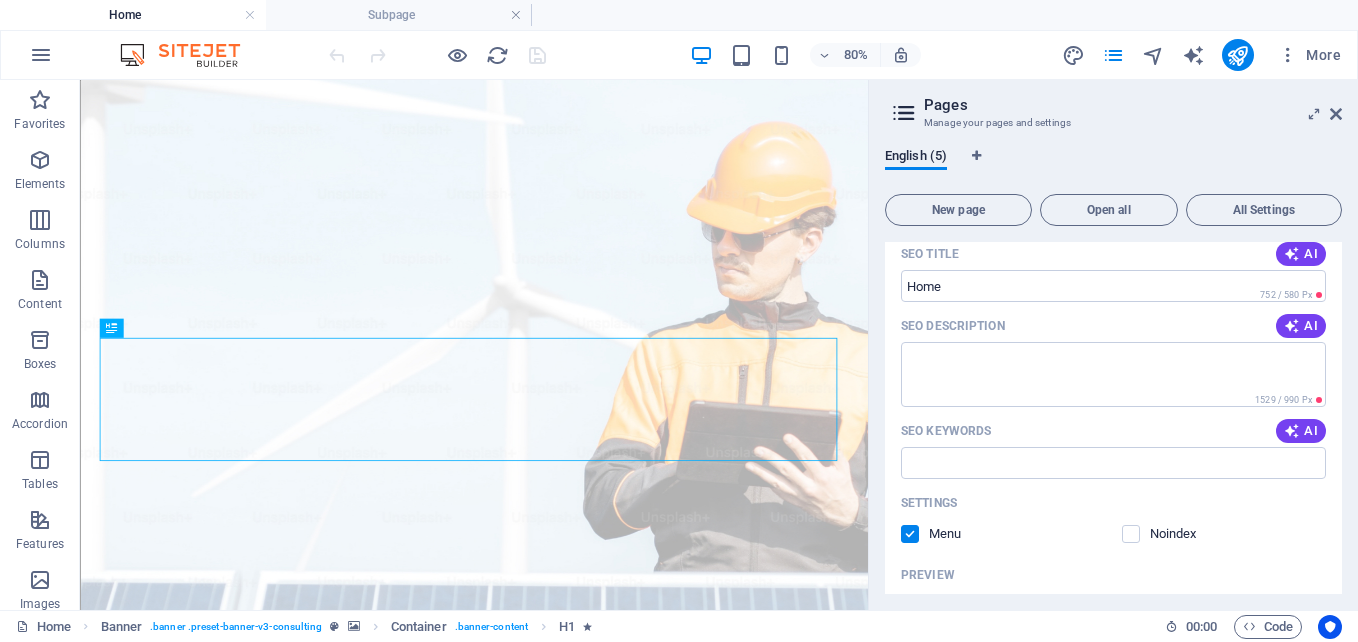 scroll, scrollTop: 0, scrollLeft: 0, axis: both 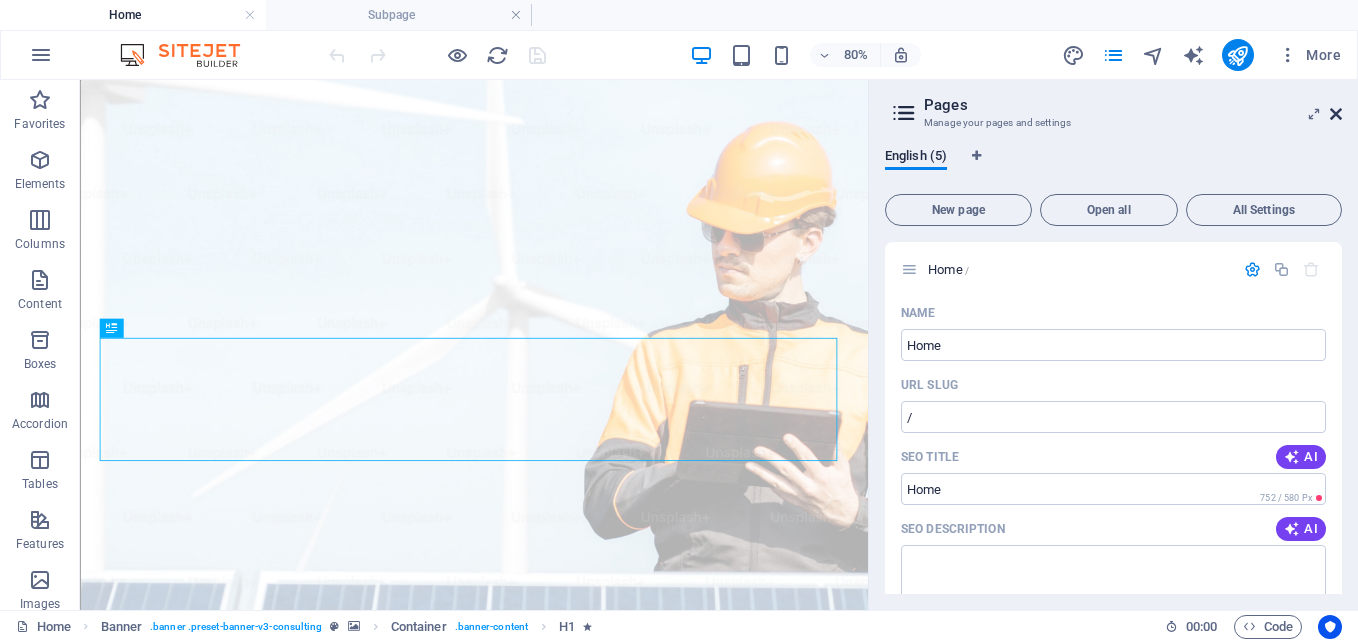 click at bounding box center [1336, 114] 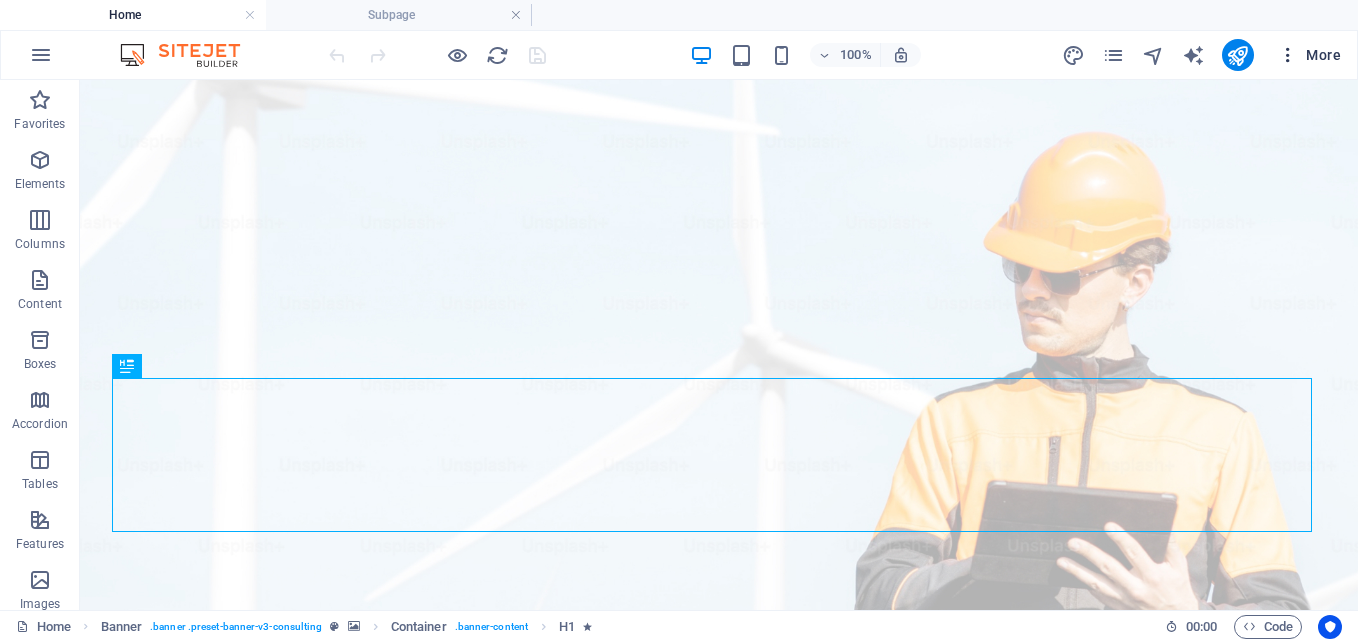 click at bounding box center (1288, 55) 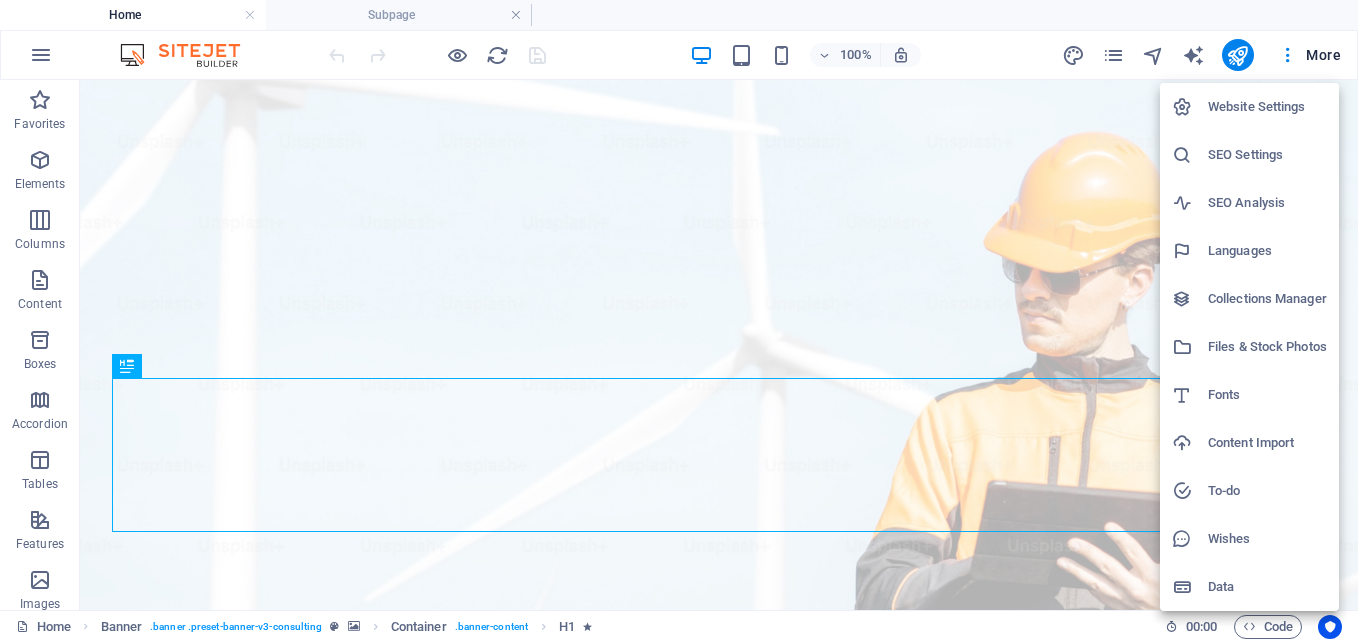 click at bounding box center [679, 321] 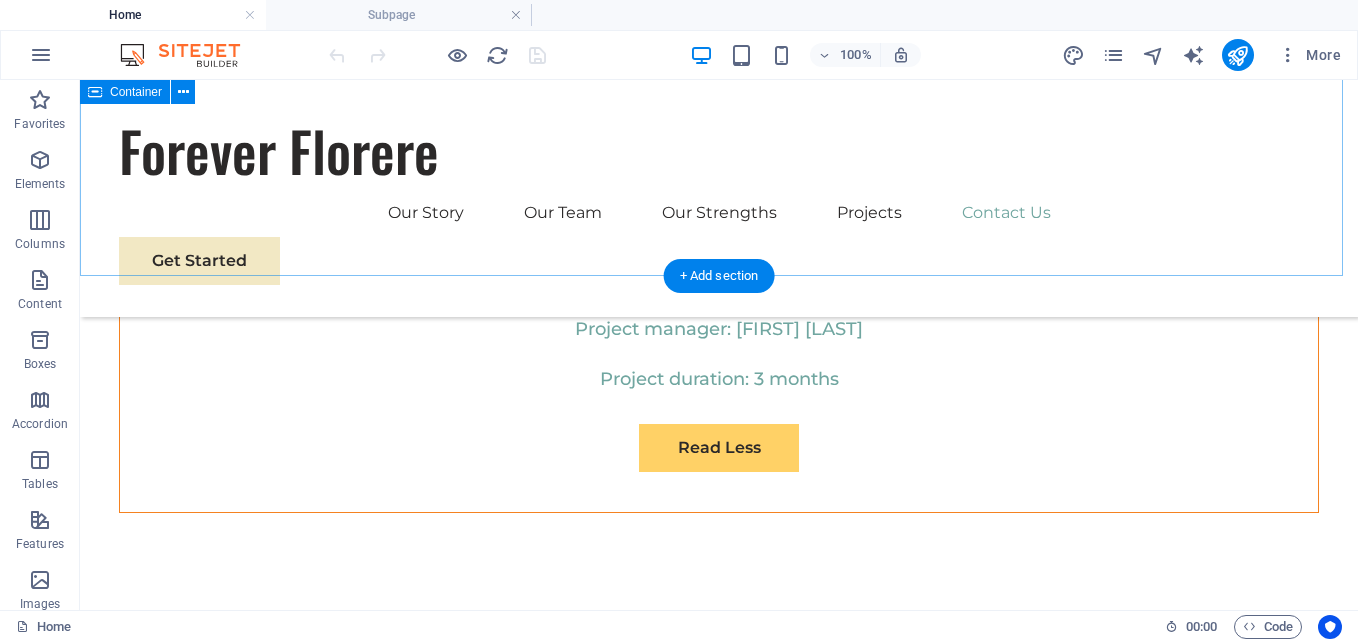 scroll, scrollTop: 7247, scrollLeft: 0, axis: vertical 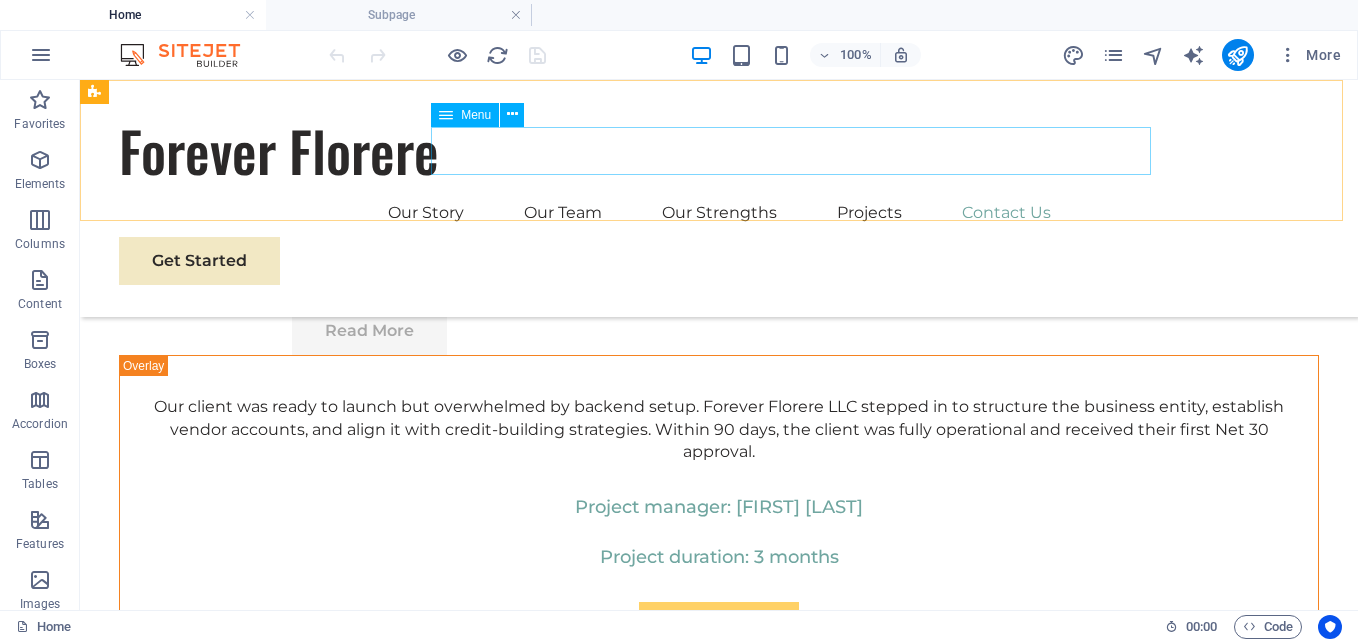 click on "Our Story Our Team Our Strengths Projects Contact Us" at bounding box center [719, 213] 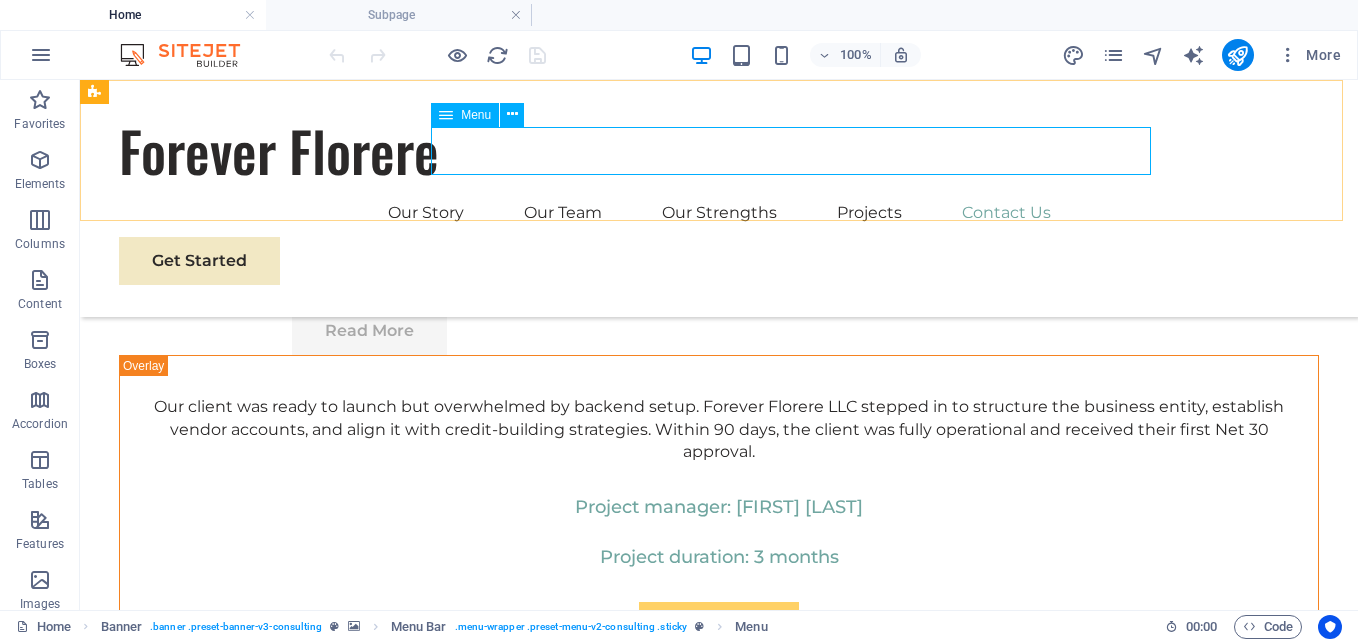 click on "Menu" at bounding box center [465, 115] 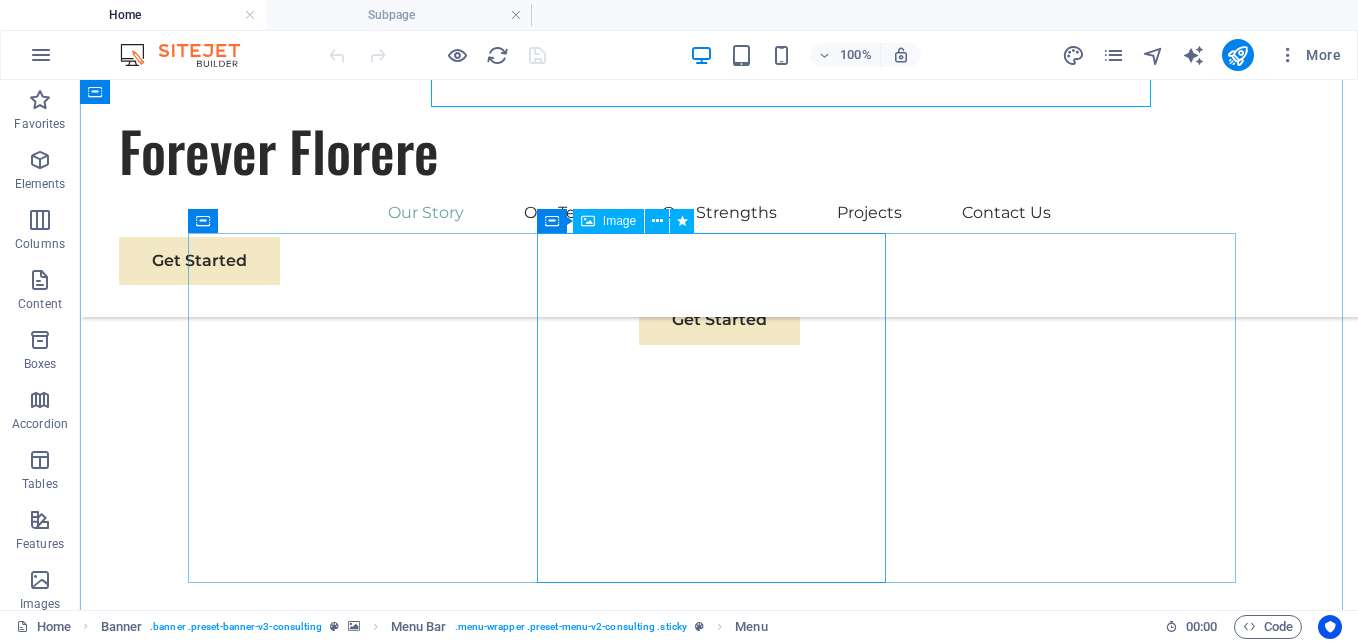 scroll, scrollTop: 1115, scrollLeft: 0, axis: vertical 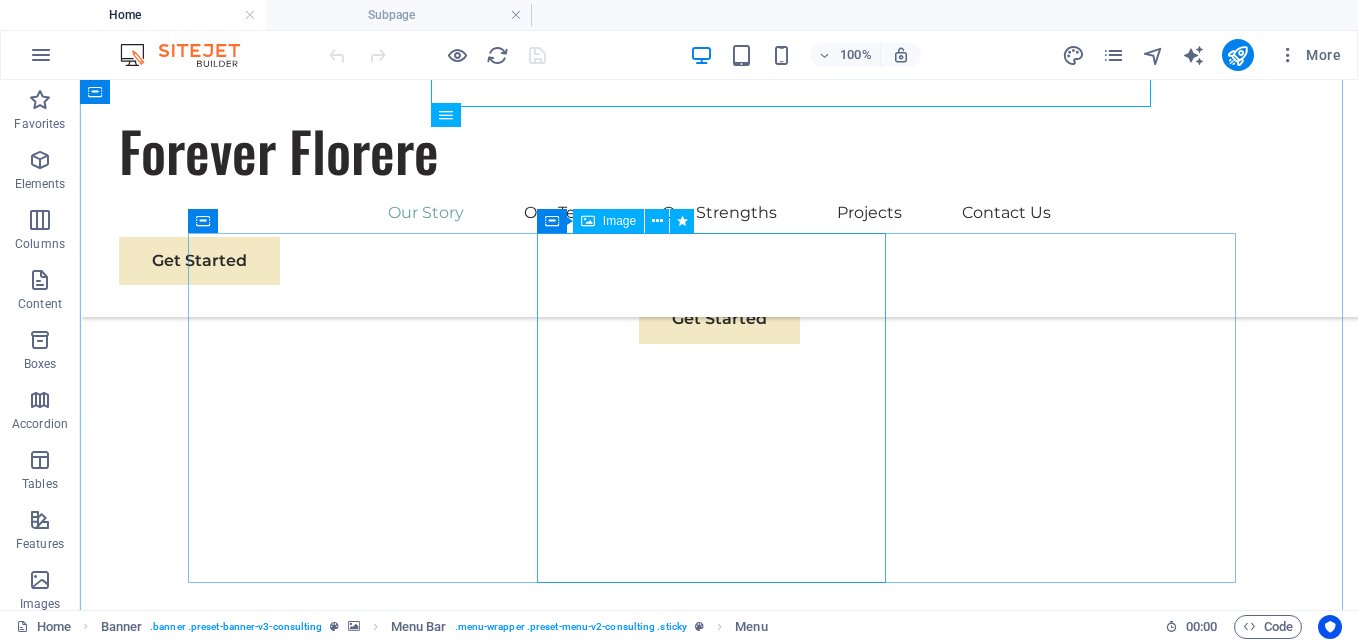 click at bounding box center [719, 1598] 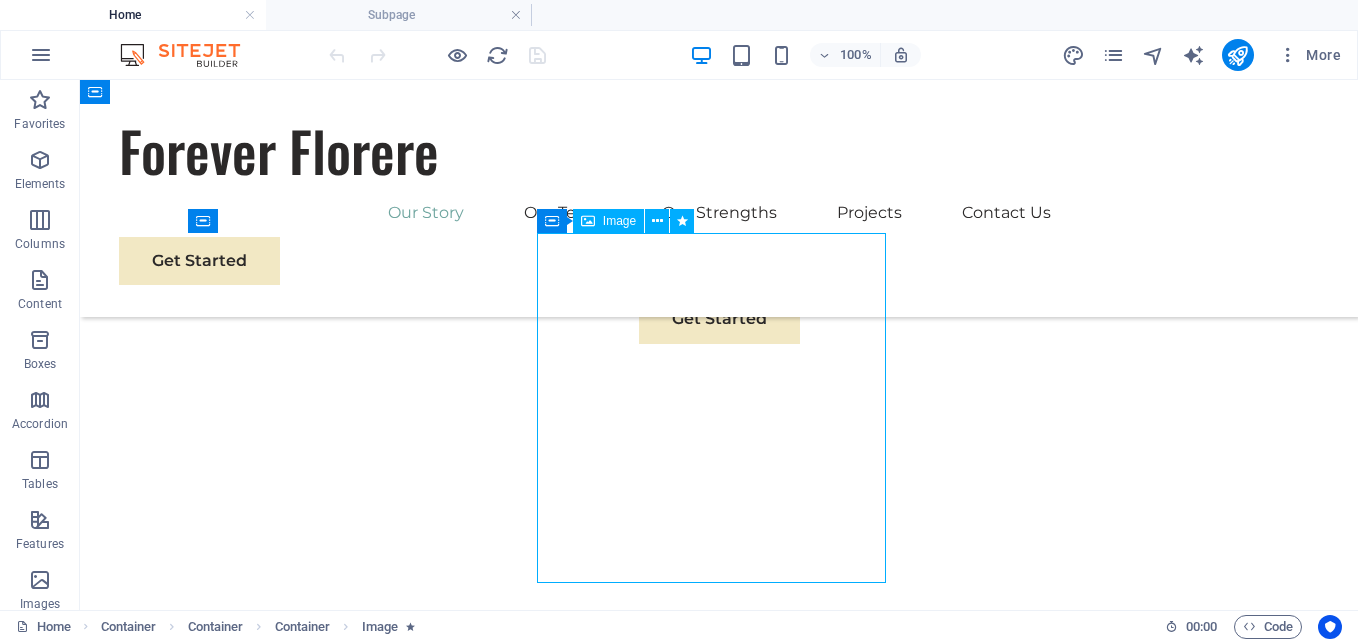 click at bounding box center [719, 1598] 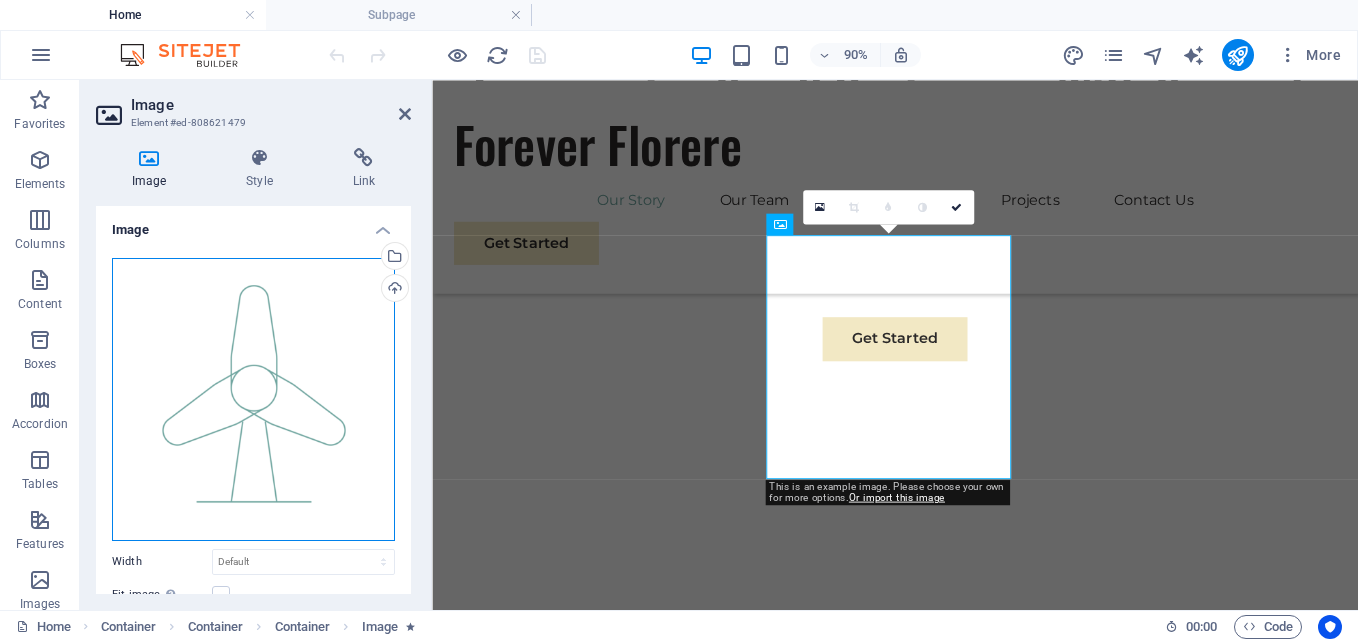 click on "Drag files here, click to choose files or select files from Files or our free stock photos & videos" at bounding box center [253, 399] 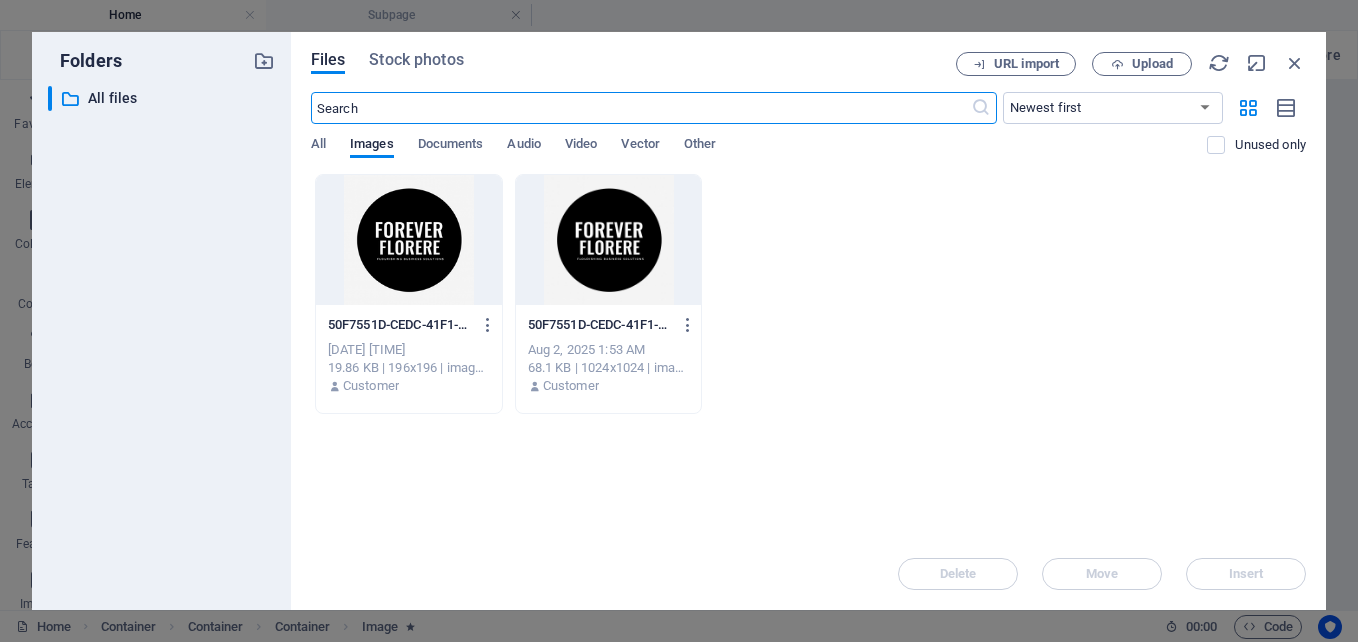 click at bounding box center [609, 240] 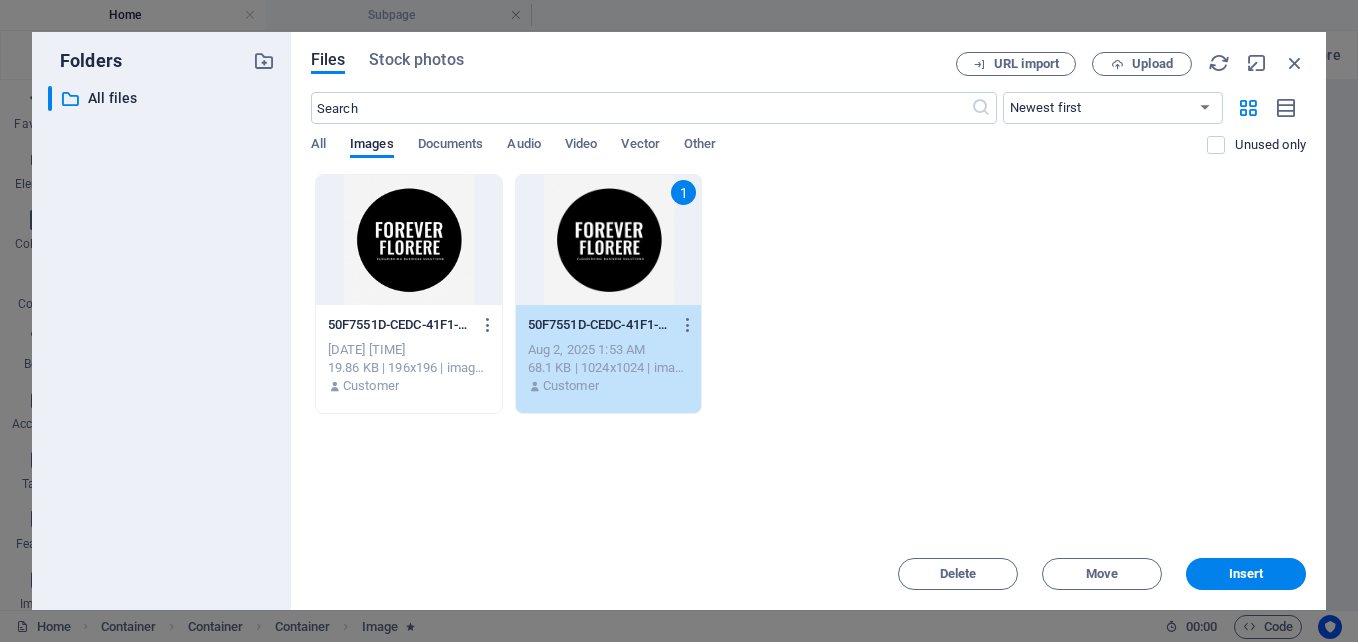 click on "1" at bounding box center [609, 240] 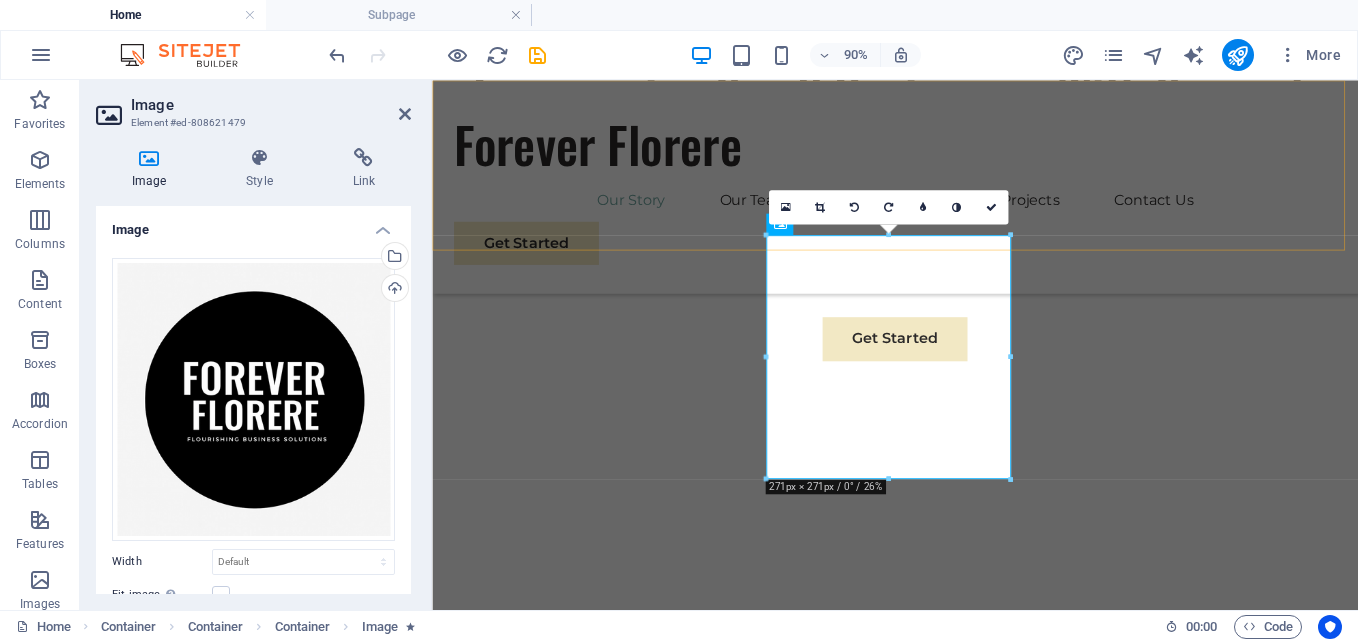 click on "Forever Florere Our Story Our Team Our Strengths Projects Contact Us Get Started" at bounding box center [946, 198] 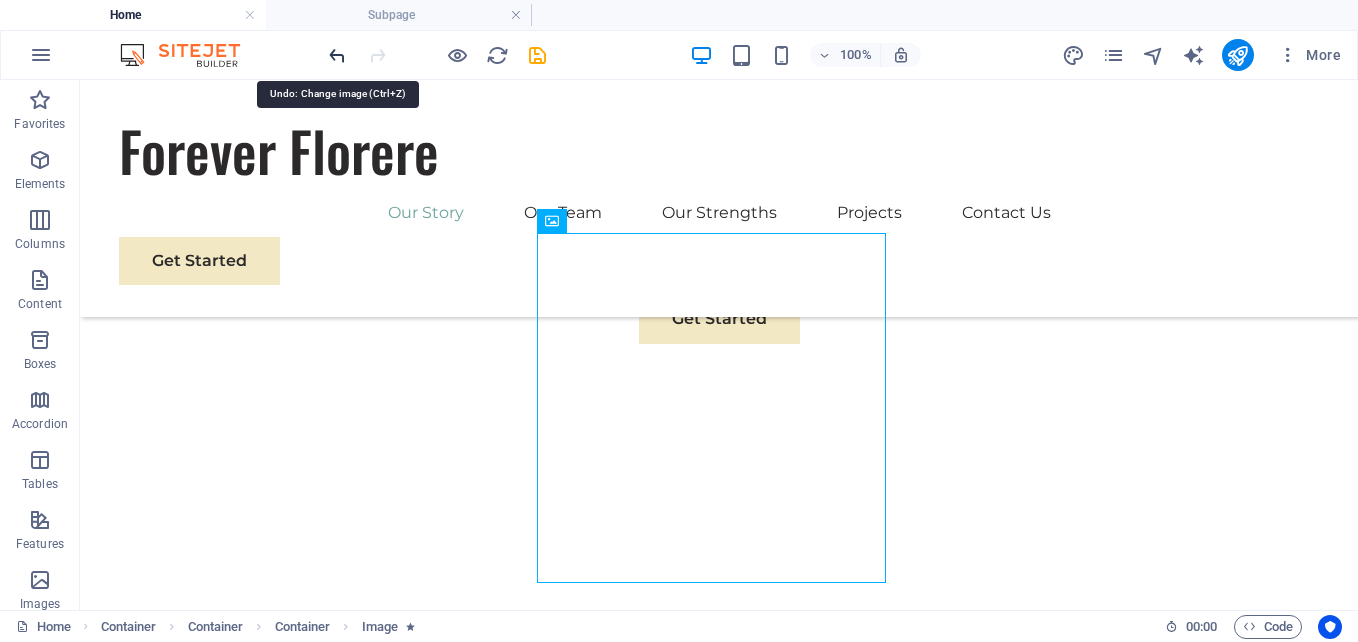 click at bounding box center (337, 55) 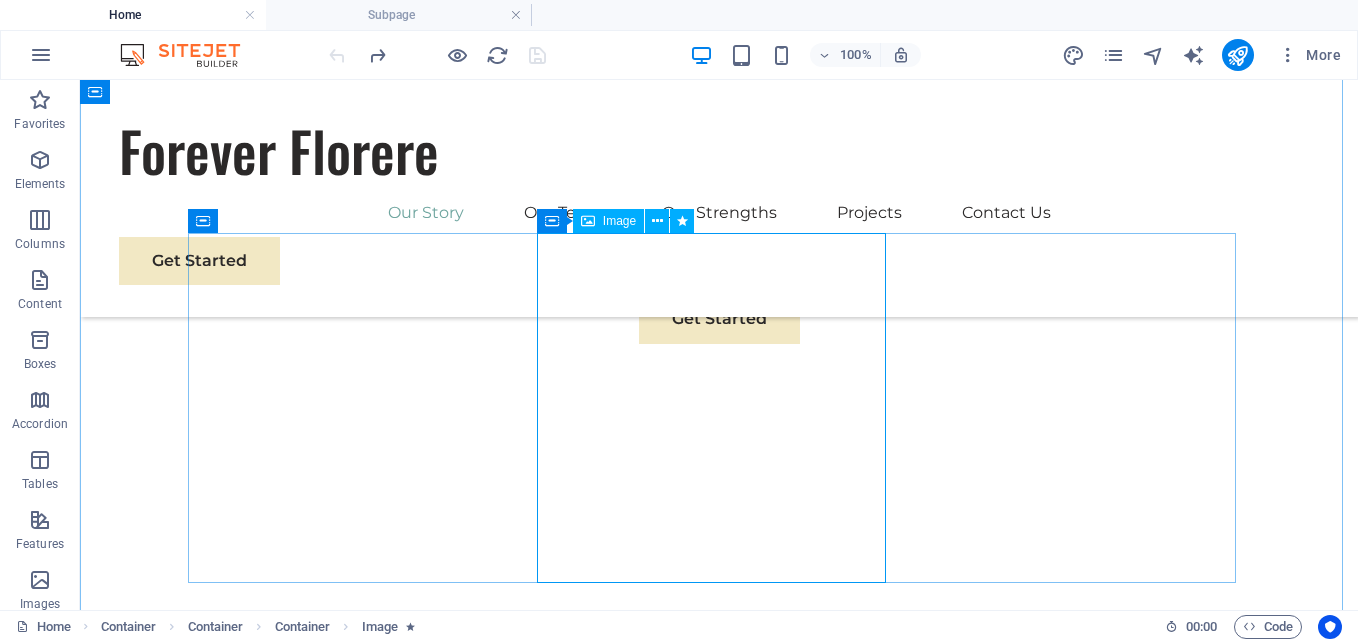 click at bounding box center [719, 1759] 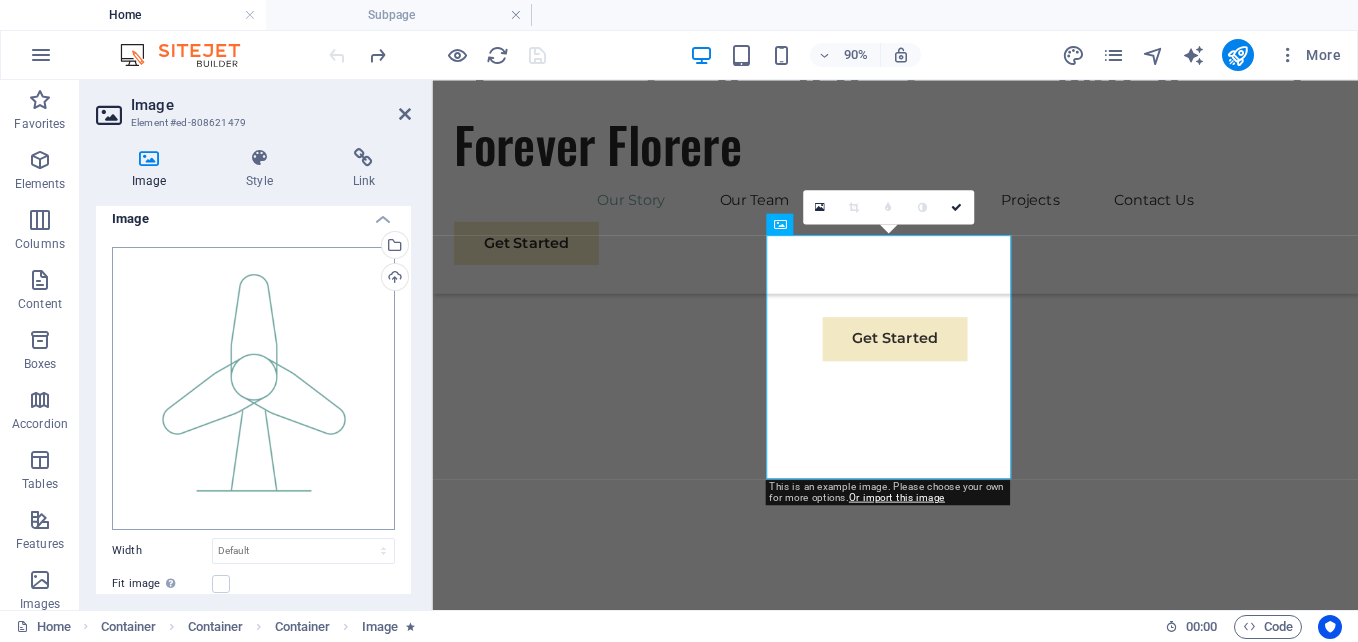 scroll, scrollTop: 12, scrollLeft: 0, axis: vertical 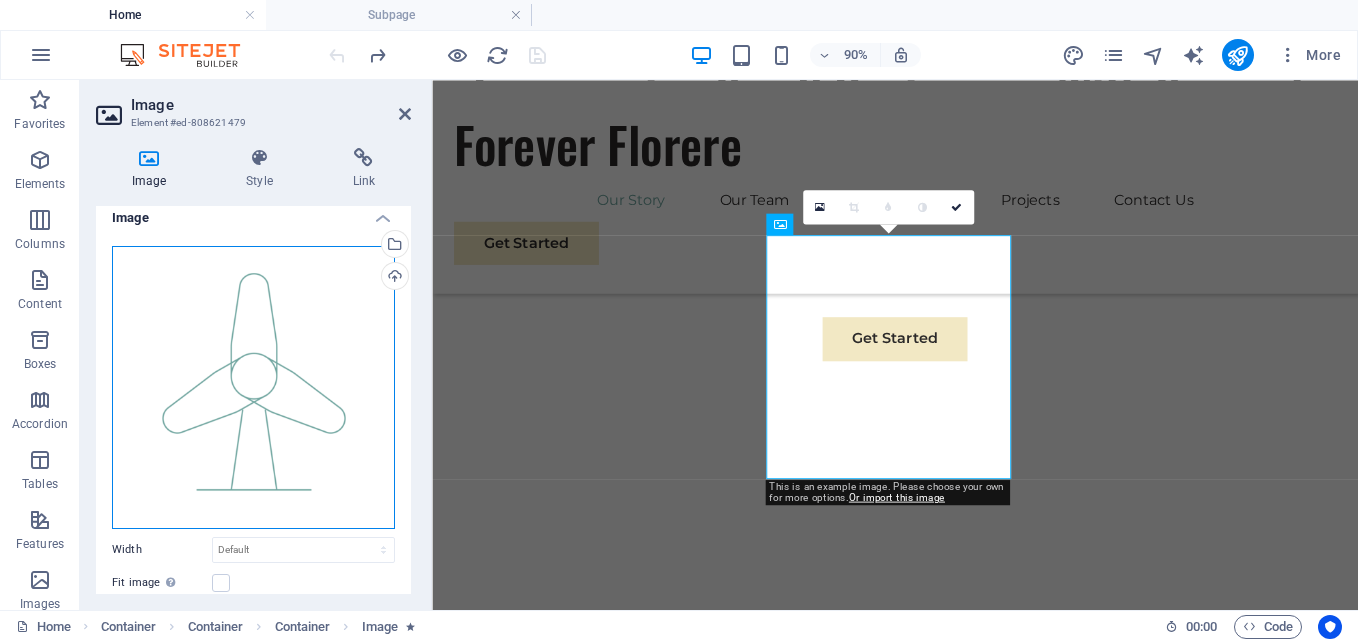click on "Drag files here, click to choose files or select files from Files or our free stock photos & videos" at bounding box center [253, 387] 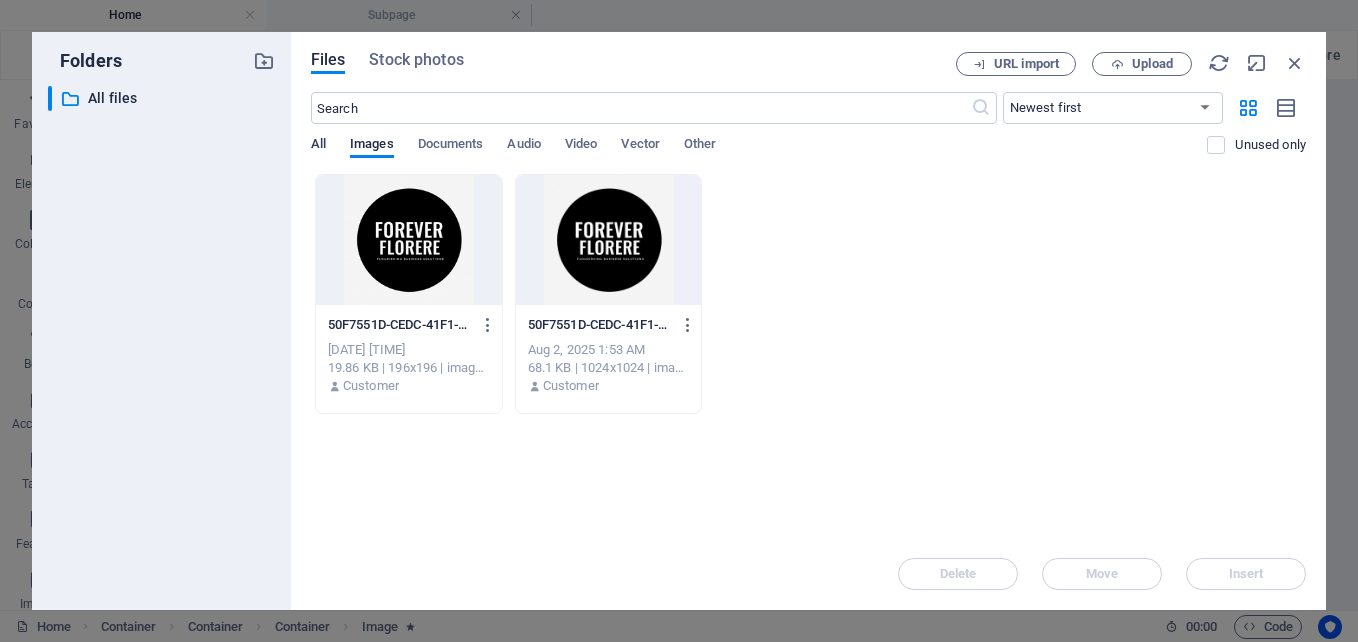 click on "All" at bounding box center (318, 146) 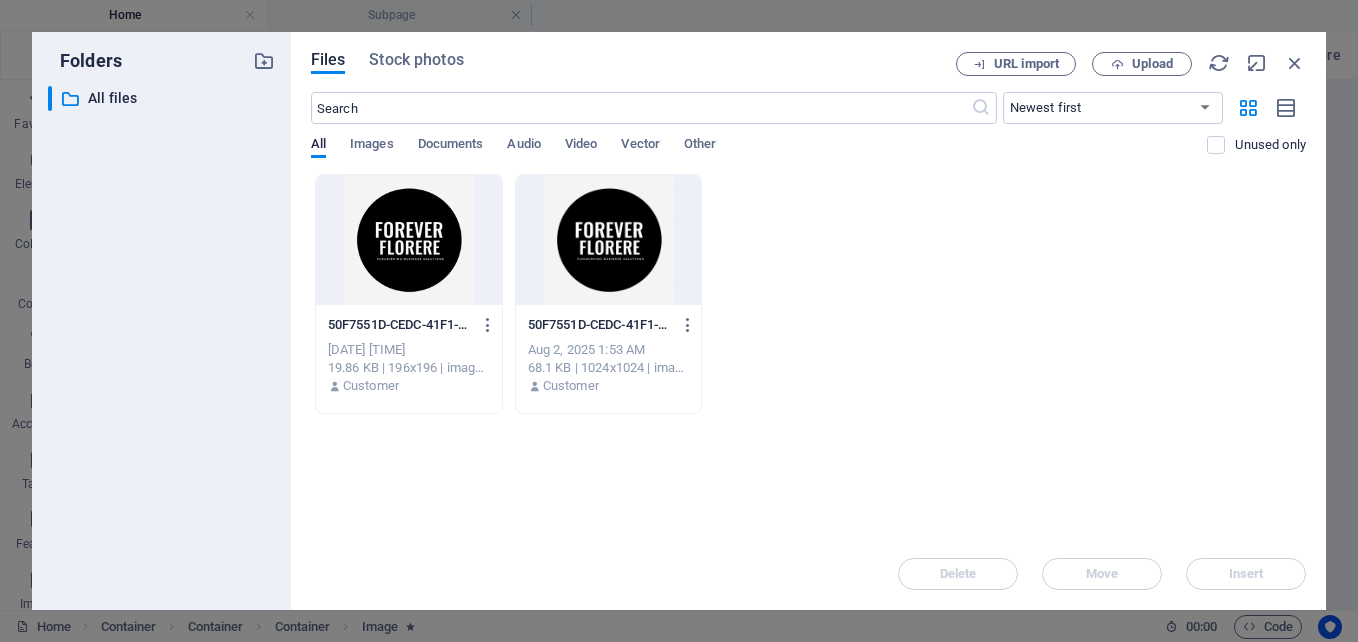 click on "​ Newest first Oldest first Name (A-Z) Name (Z-A) Size (0-9) Size (9-0) Resolution (0-9) Resolution (9-0) All Images Documents Audio Video Vector Other Unused only" at bounding box center (808, 133) 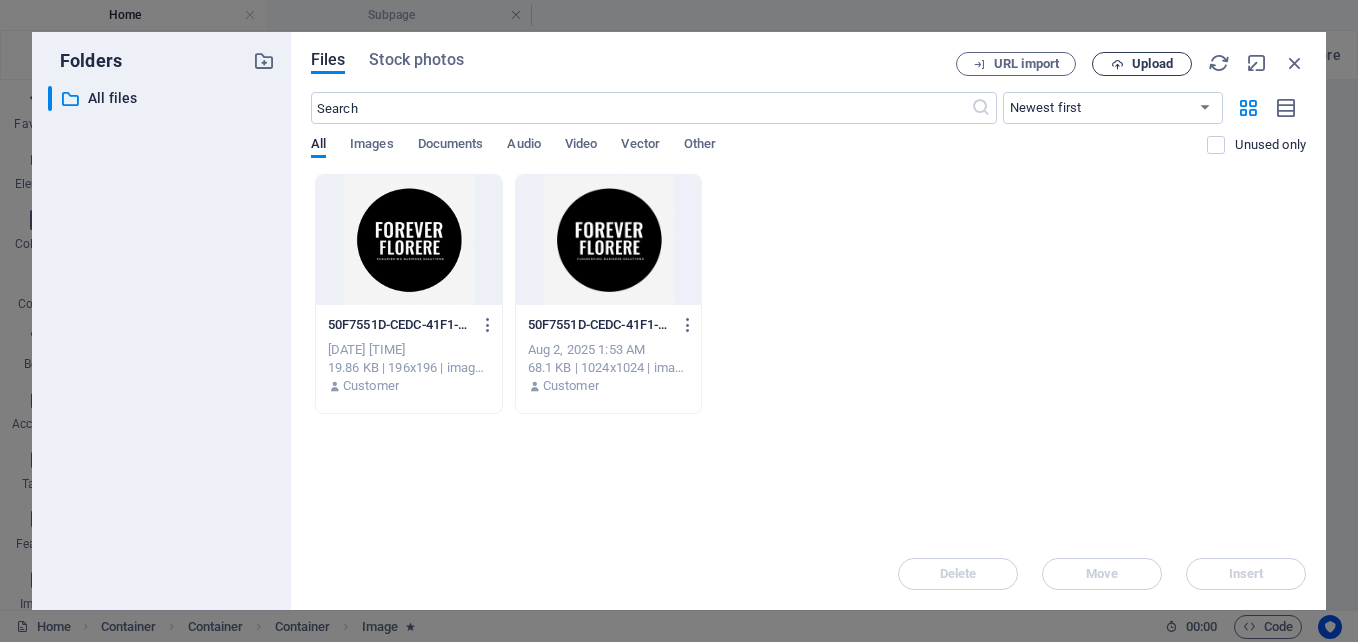 click on "Upload" at bounding box center [1142, 64] 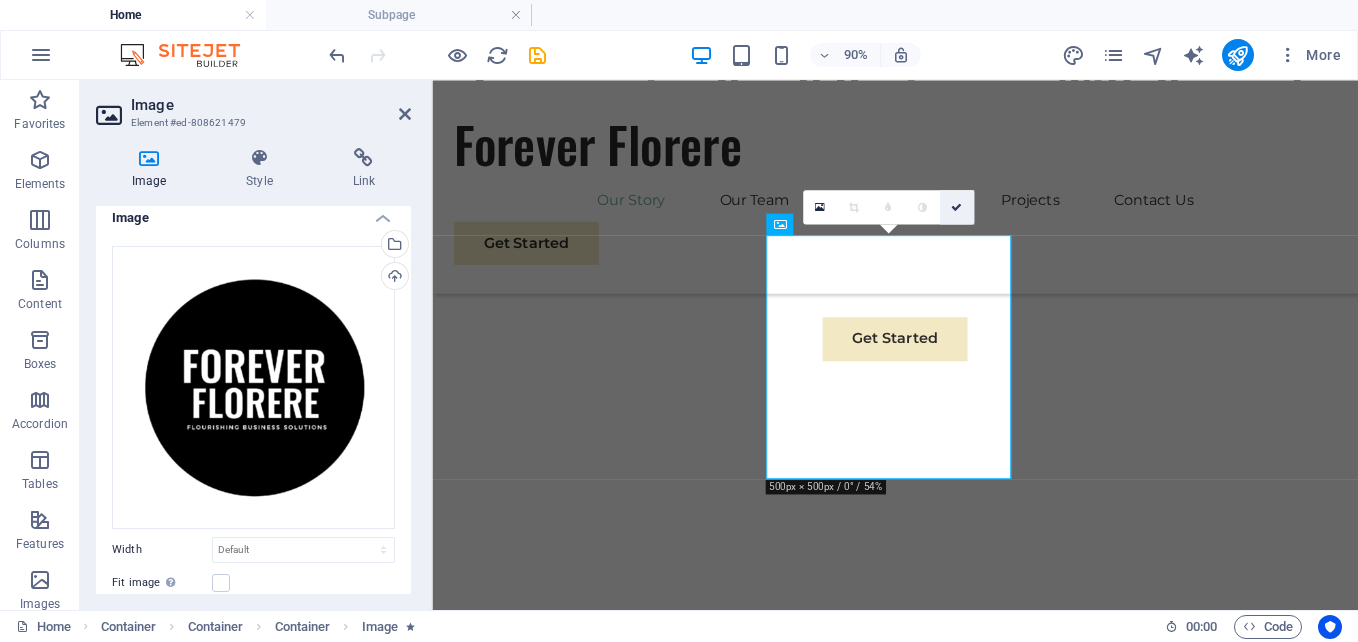 click at bounding box center [956, 207] 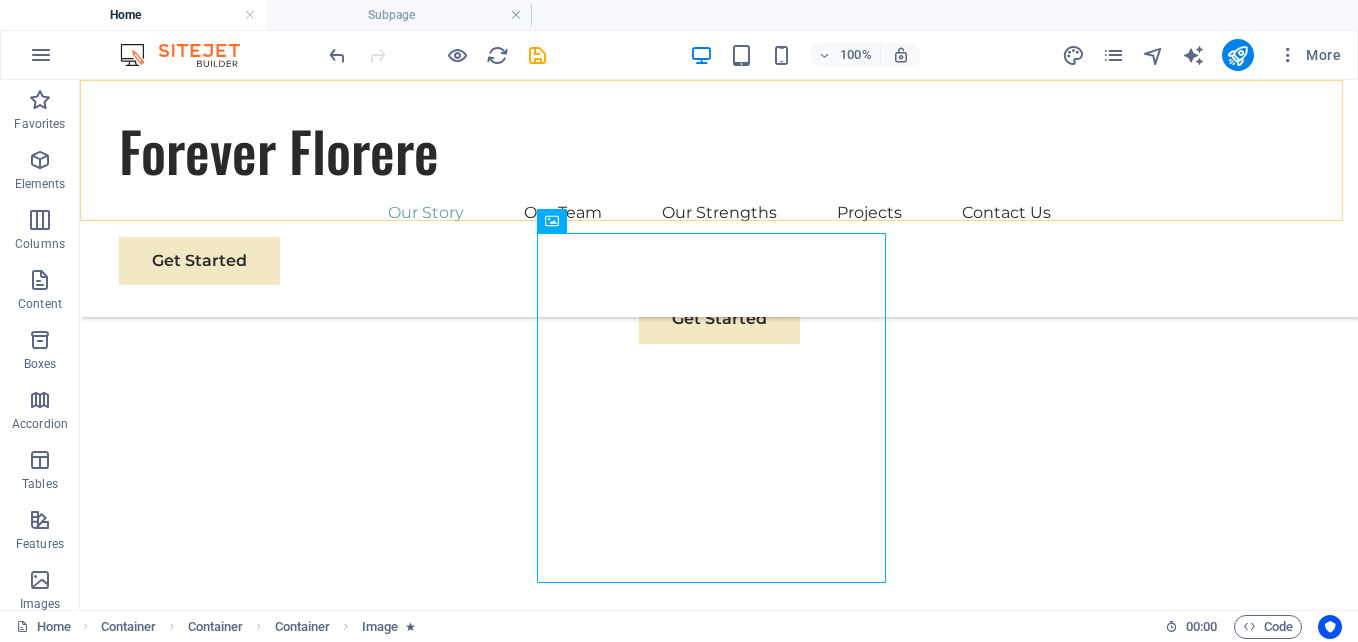 click on "Forever Florere Our Story Our Team Our Strengths Projects Contact Us Get Started" at bounding box center [719, 198] 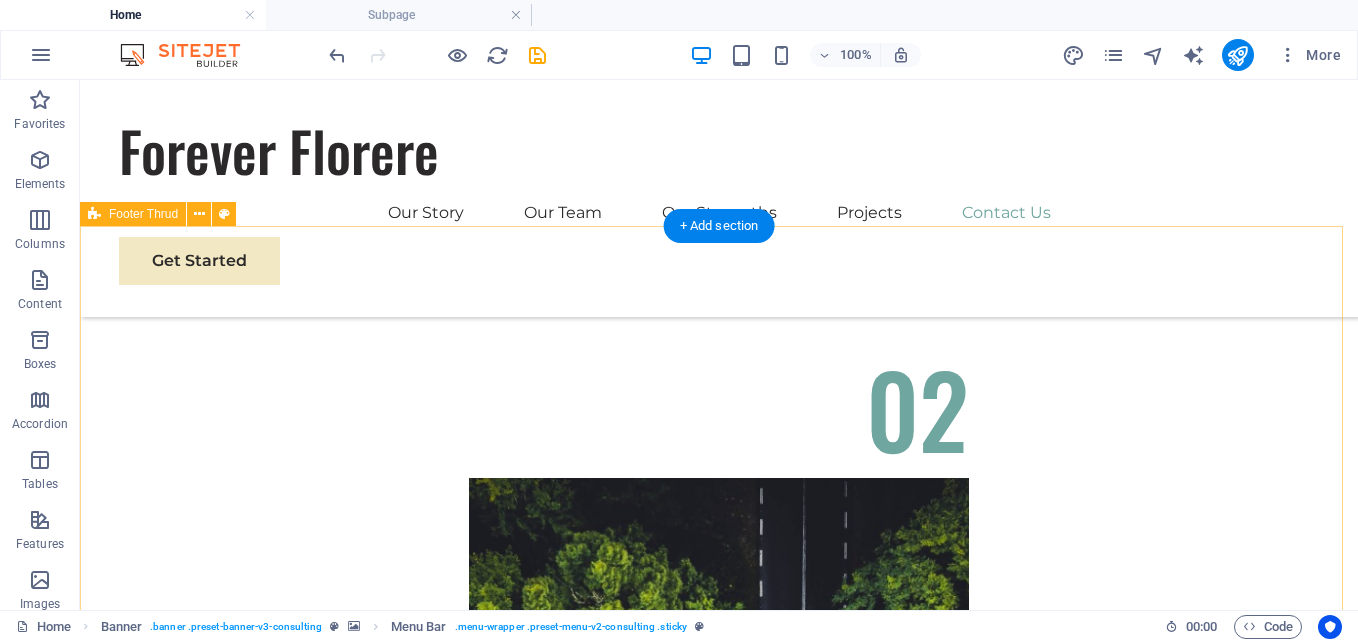 scroll, scrollTop: 7456, scrollLeft: 0, axis: vertical 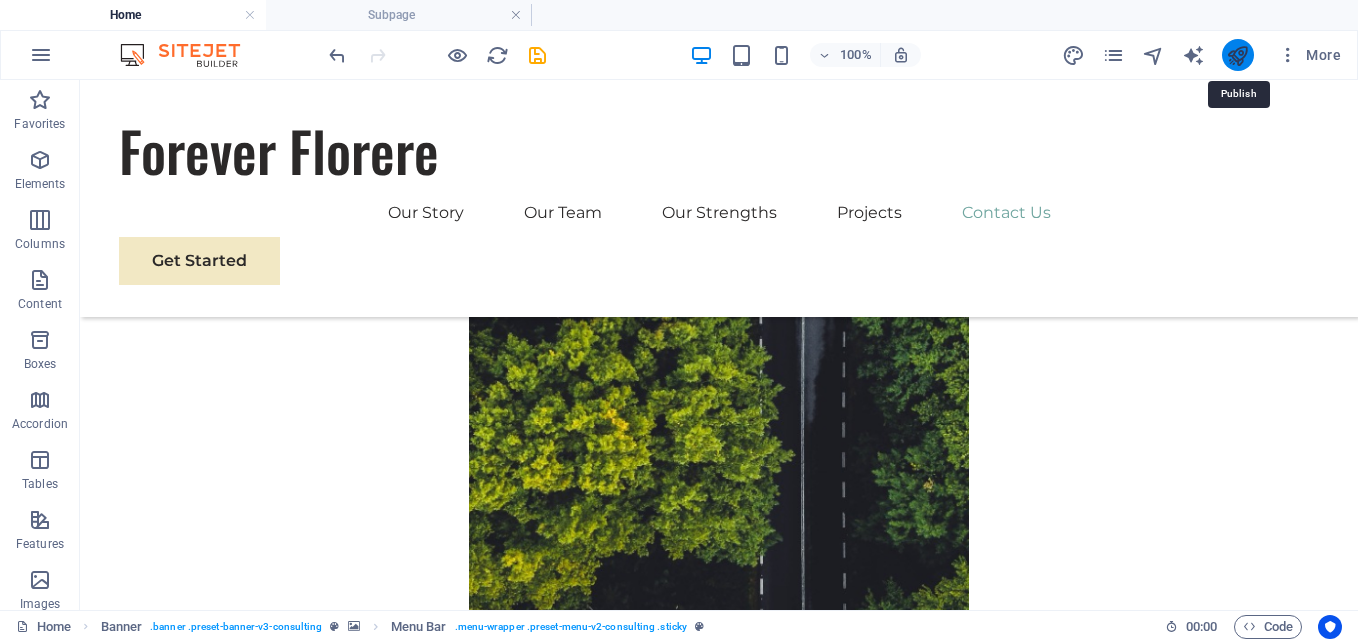 click at bounding box center [1237, 55] 